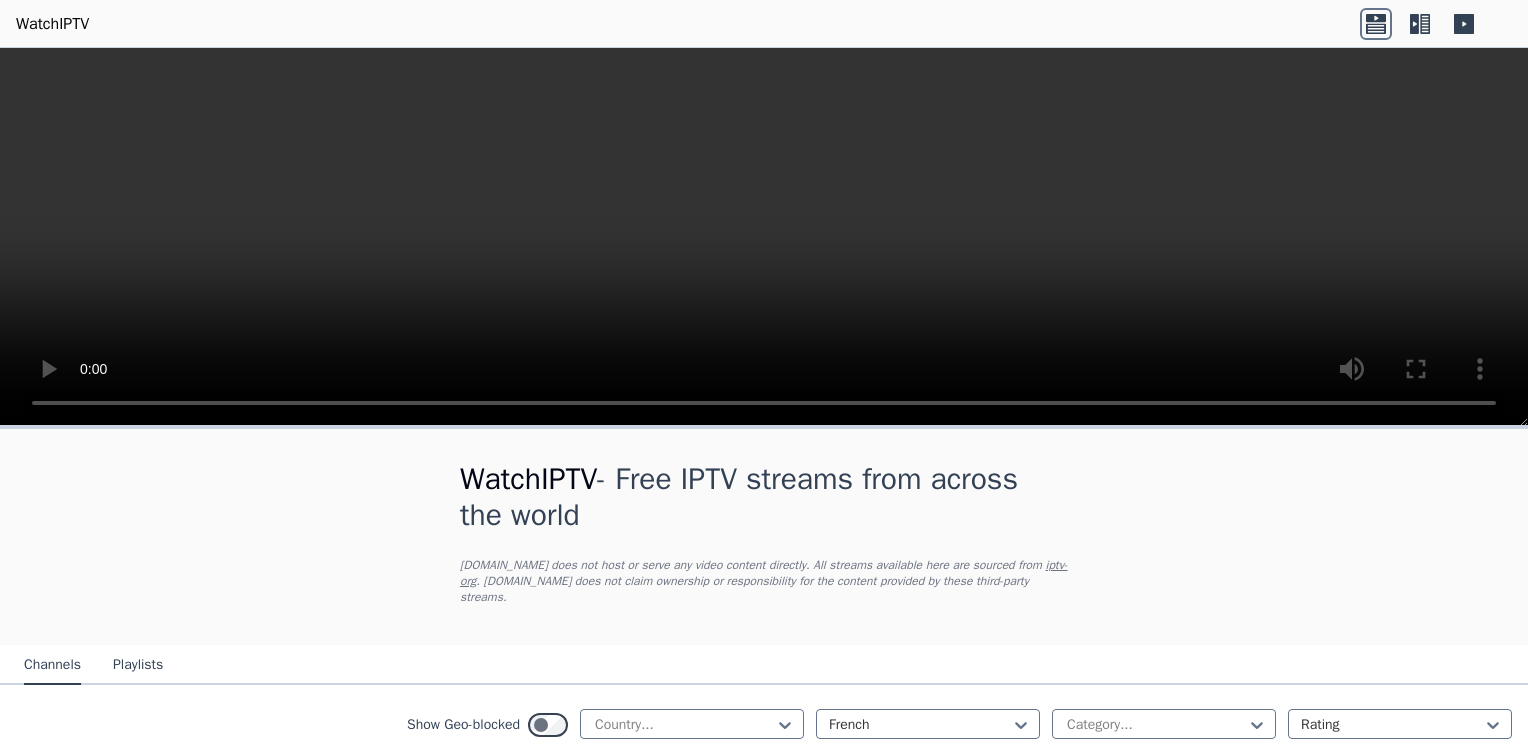scroll, scrollTop: 0, scrollLeft: 0, axis: both 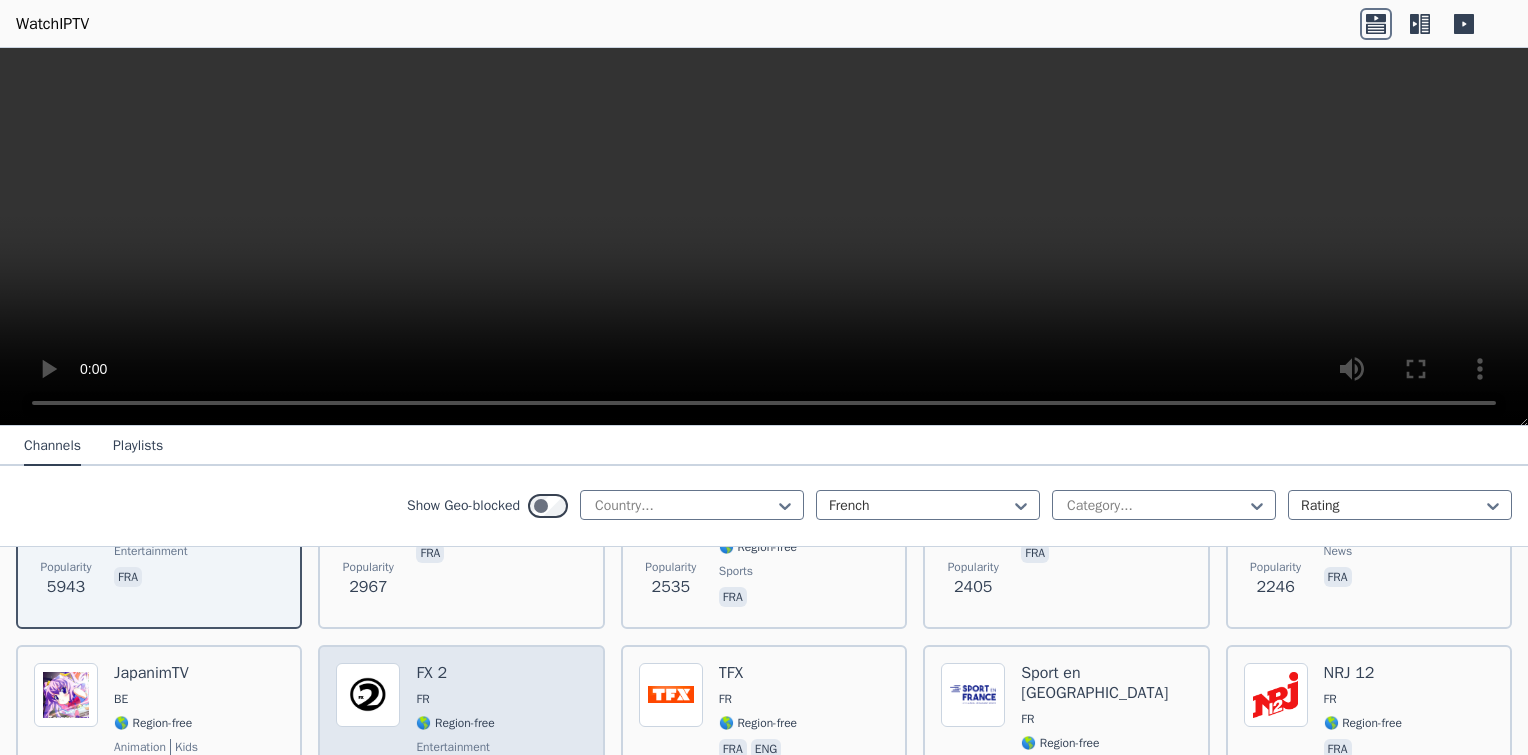 click on "🌎 Region-free" at bounding box center (465, 723) 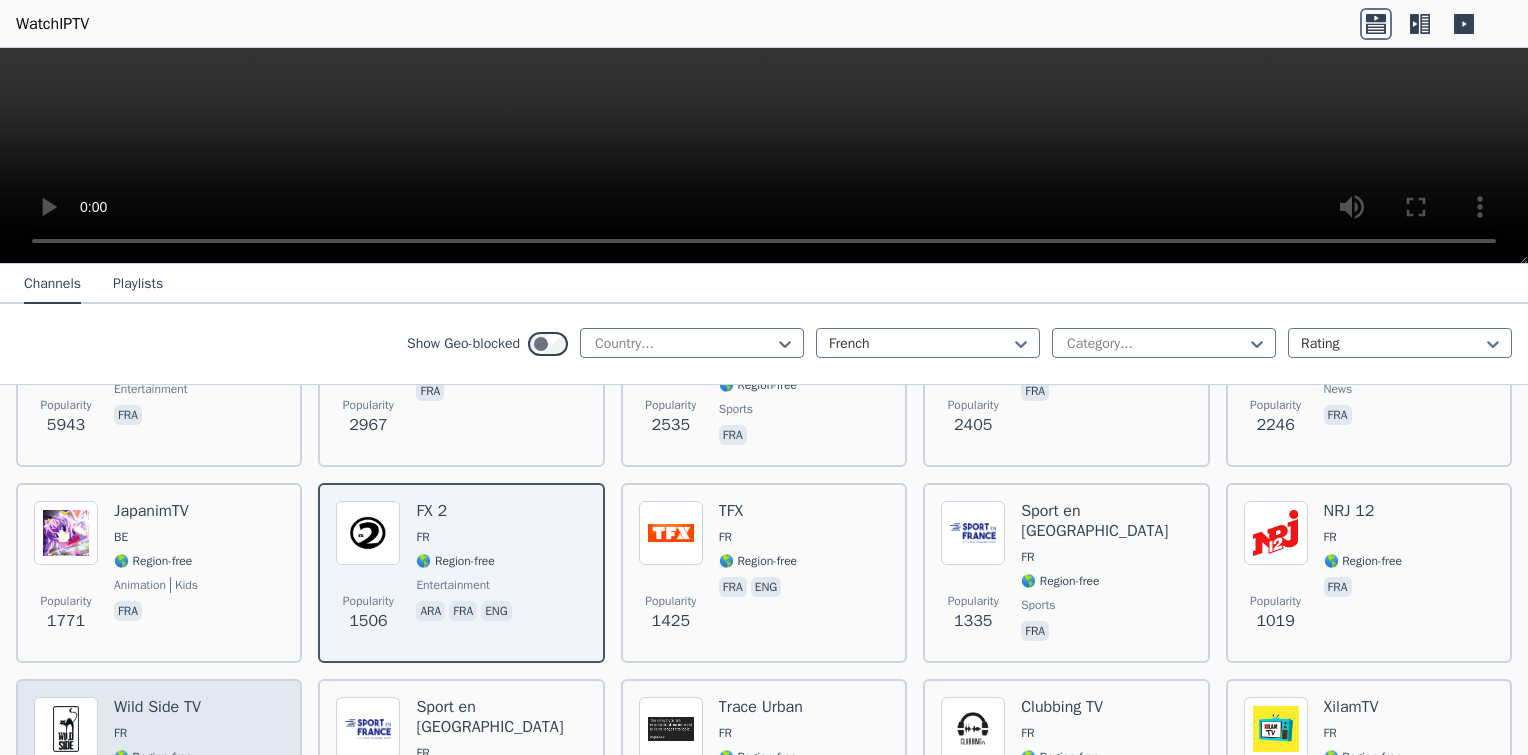 click on "Popularity 966 Wild Side TV FR 🌎 Region-free movies fra" at bounding box center [159, 771] 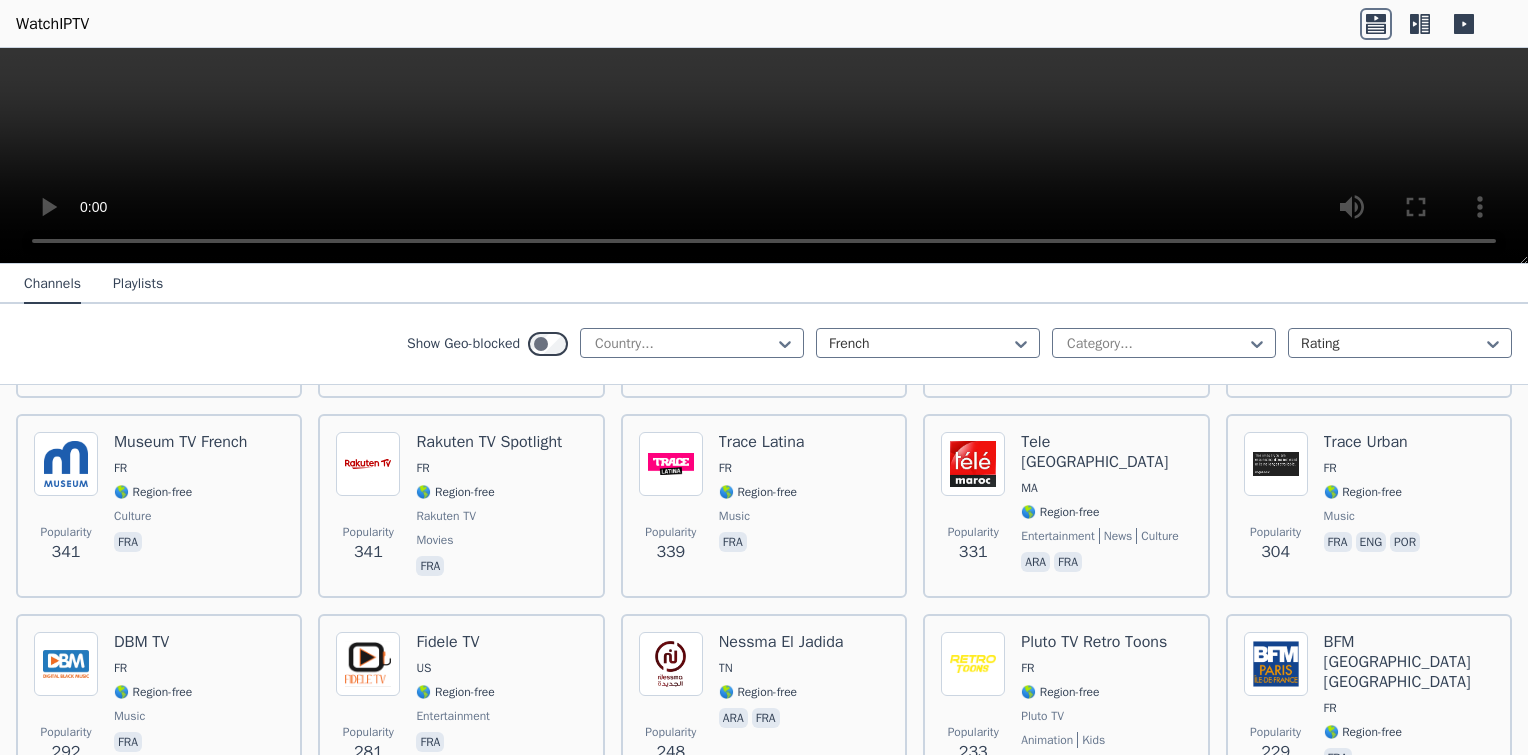 scroll, scrollTop: 1000, scrollLeft: 0, axis: vertical 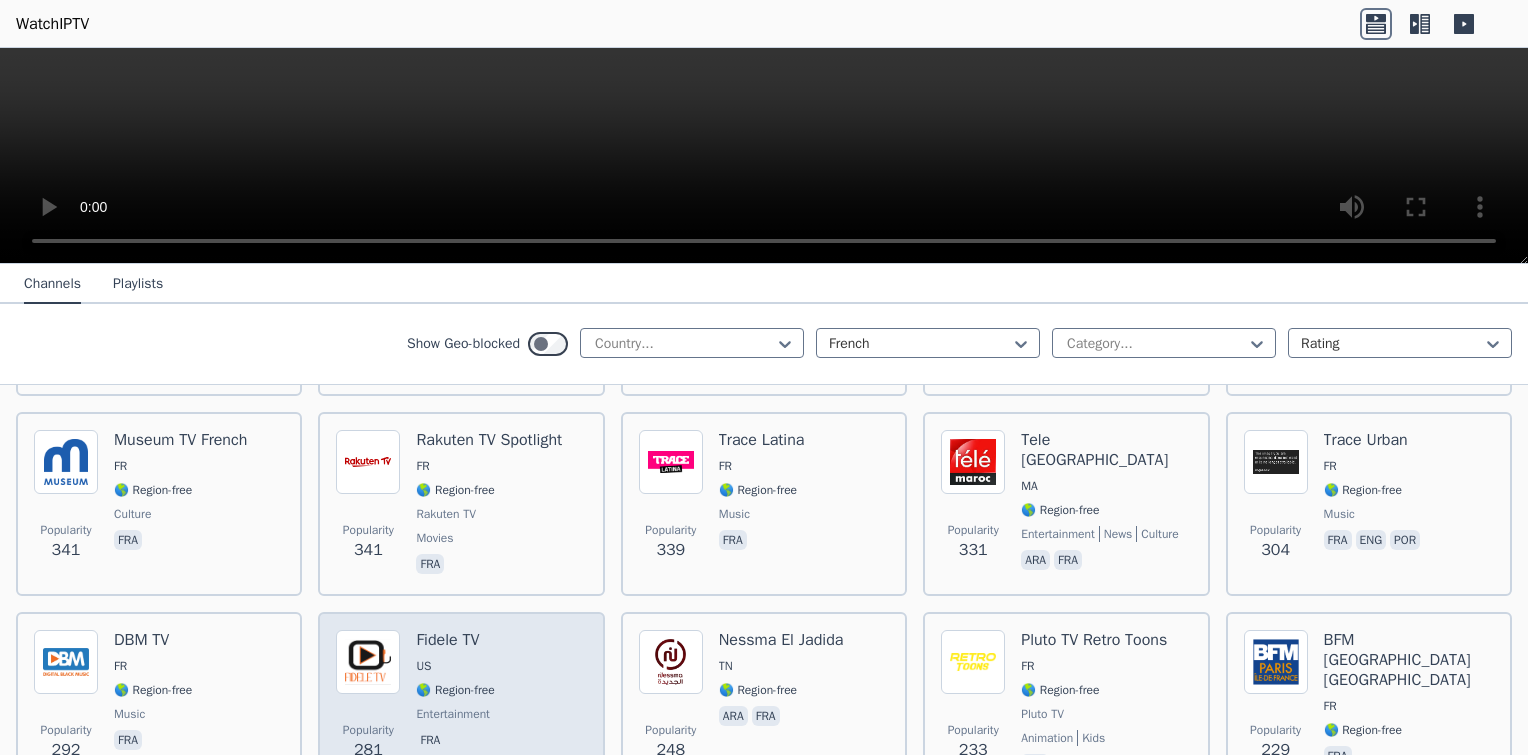 click on "Fidele TV US 🌎 Region-free entertainment fra" at bounding box center (455, 704) 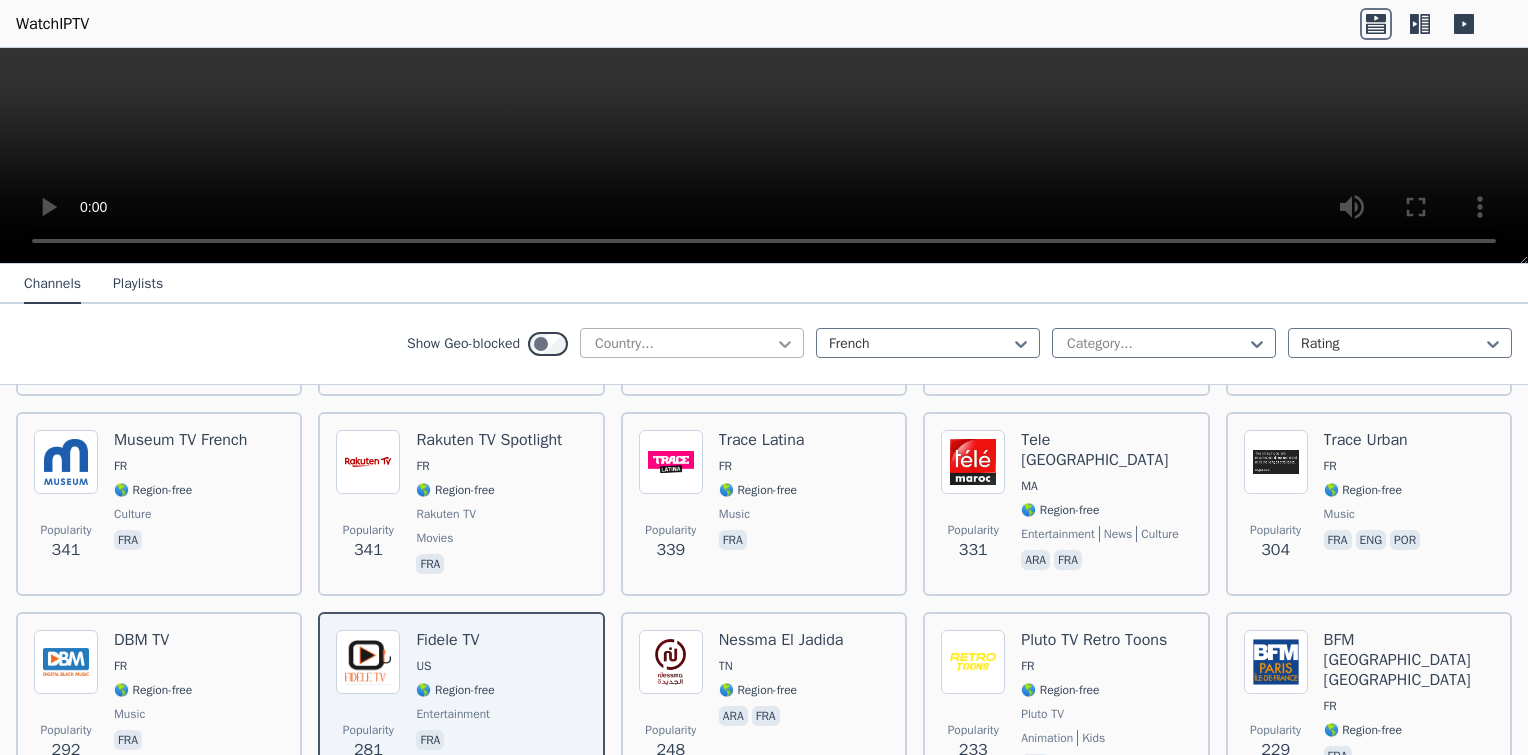 click 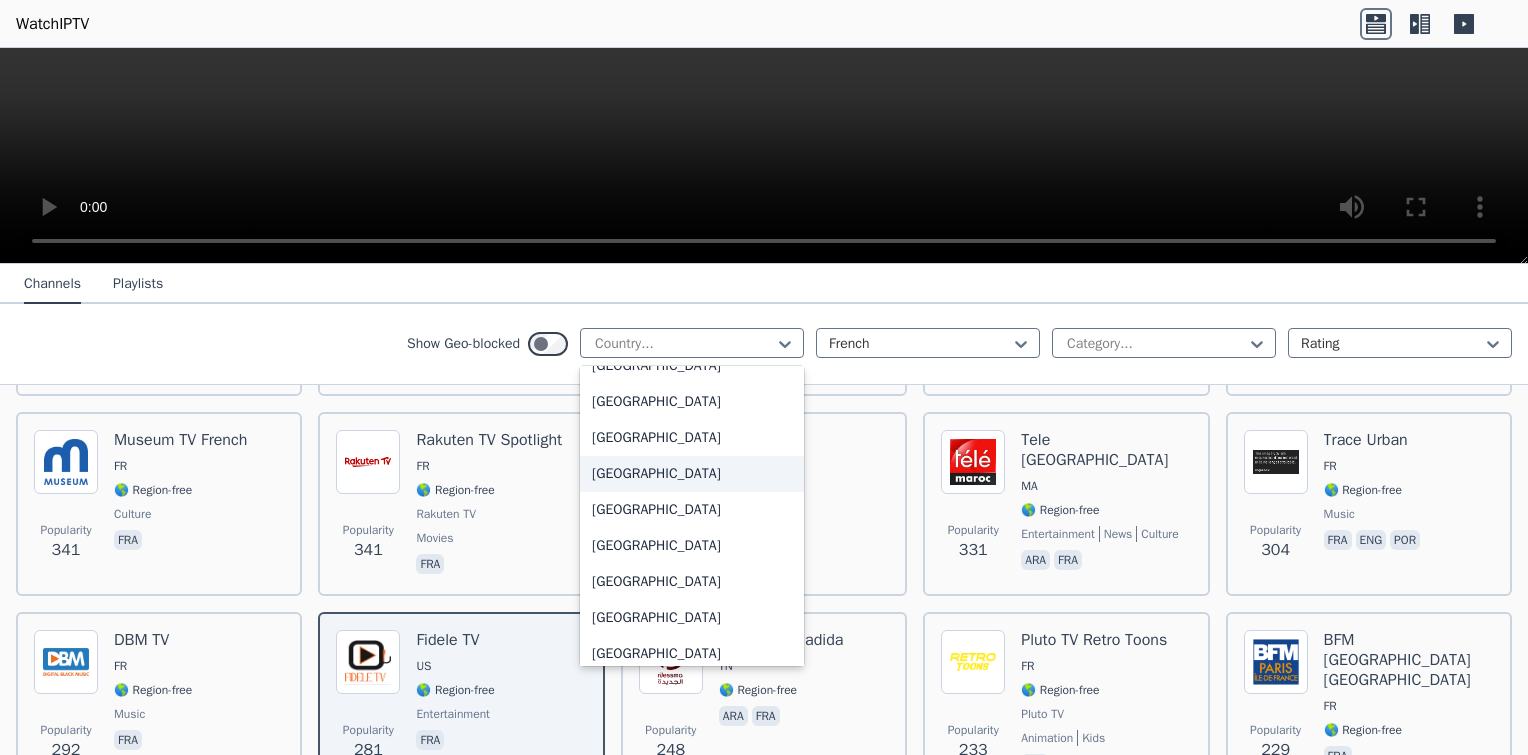 scroll, scrollTop: 7000, scrollLeft: 0, axis: vertical 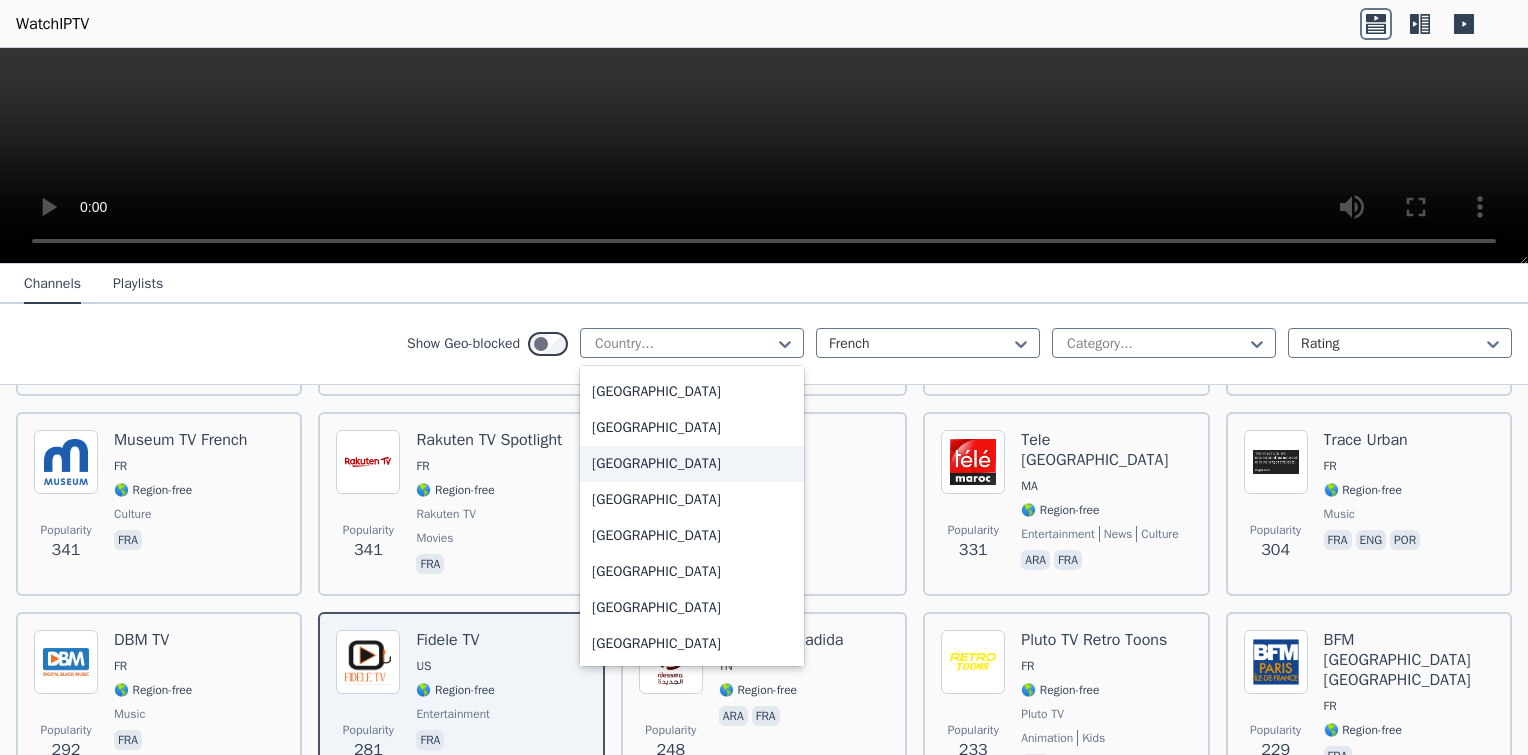 click on "[GEOGRAPHIC_DATA]" at bounding box center [692, 464] 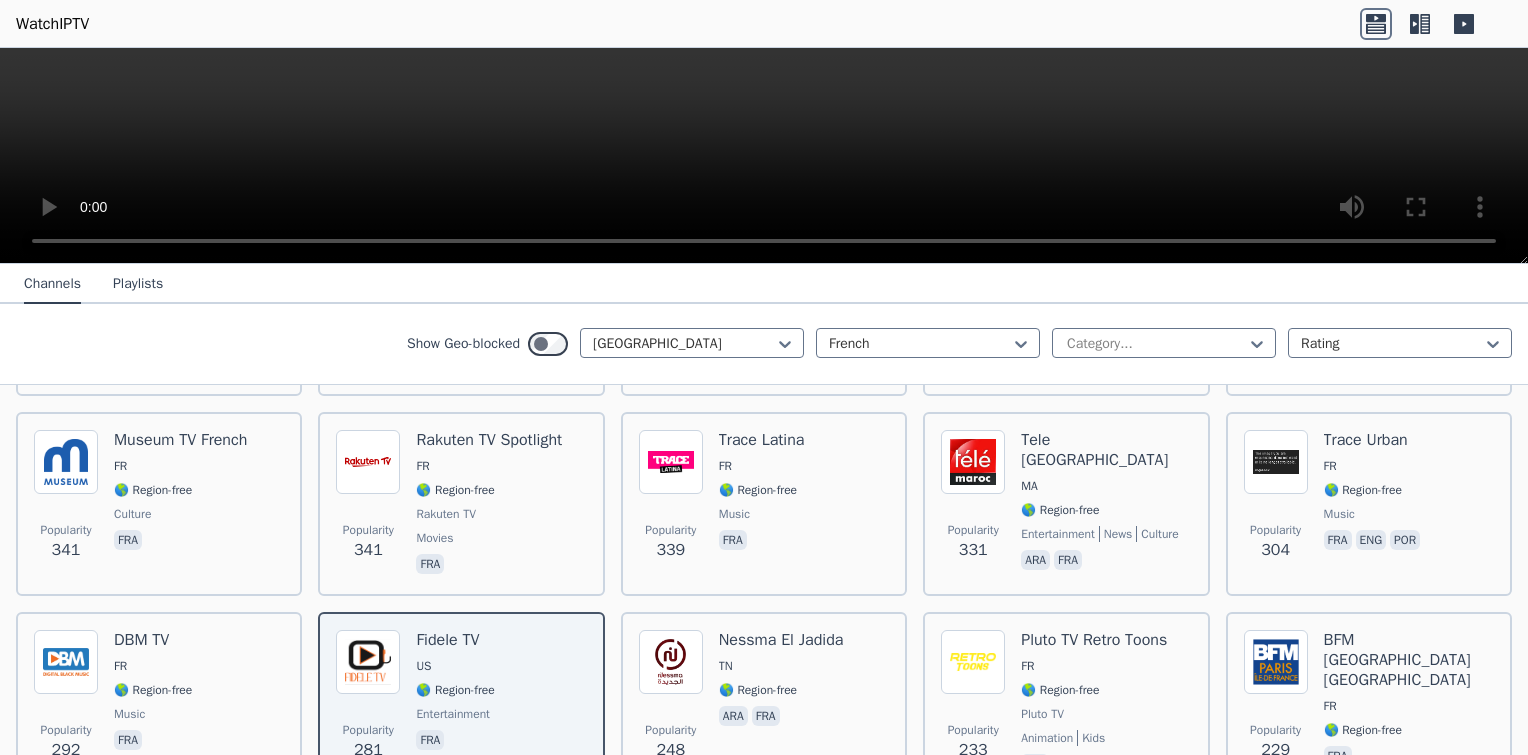 scroll, scrollTop: 0, scrollLeft: 0, axis: both 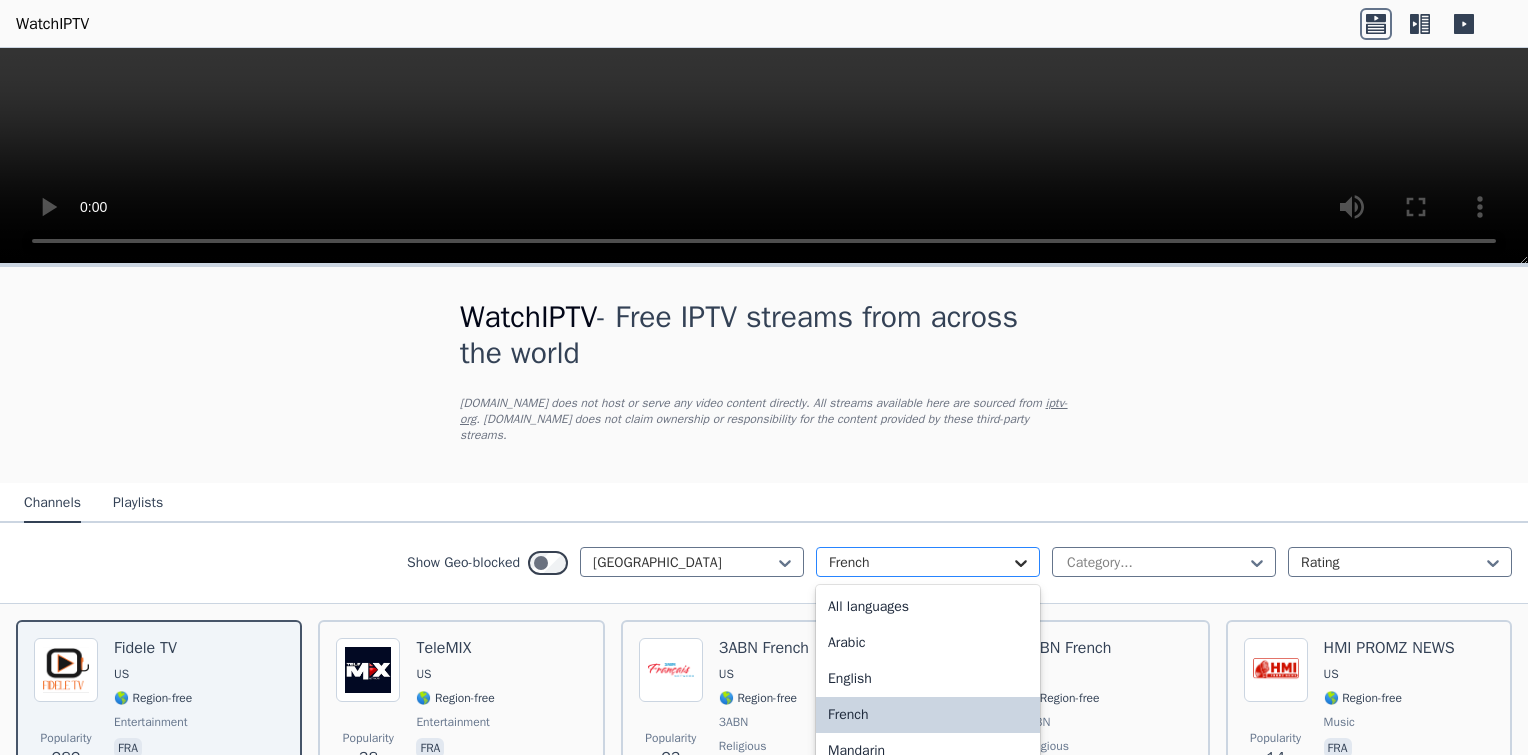 click 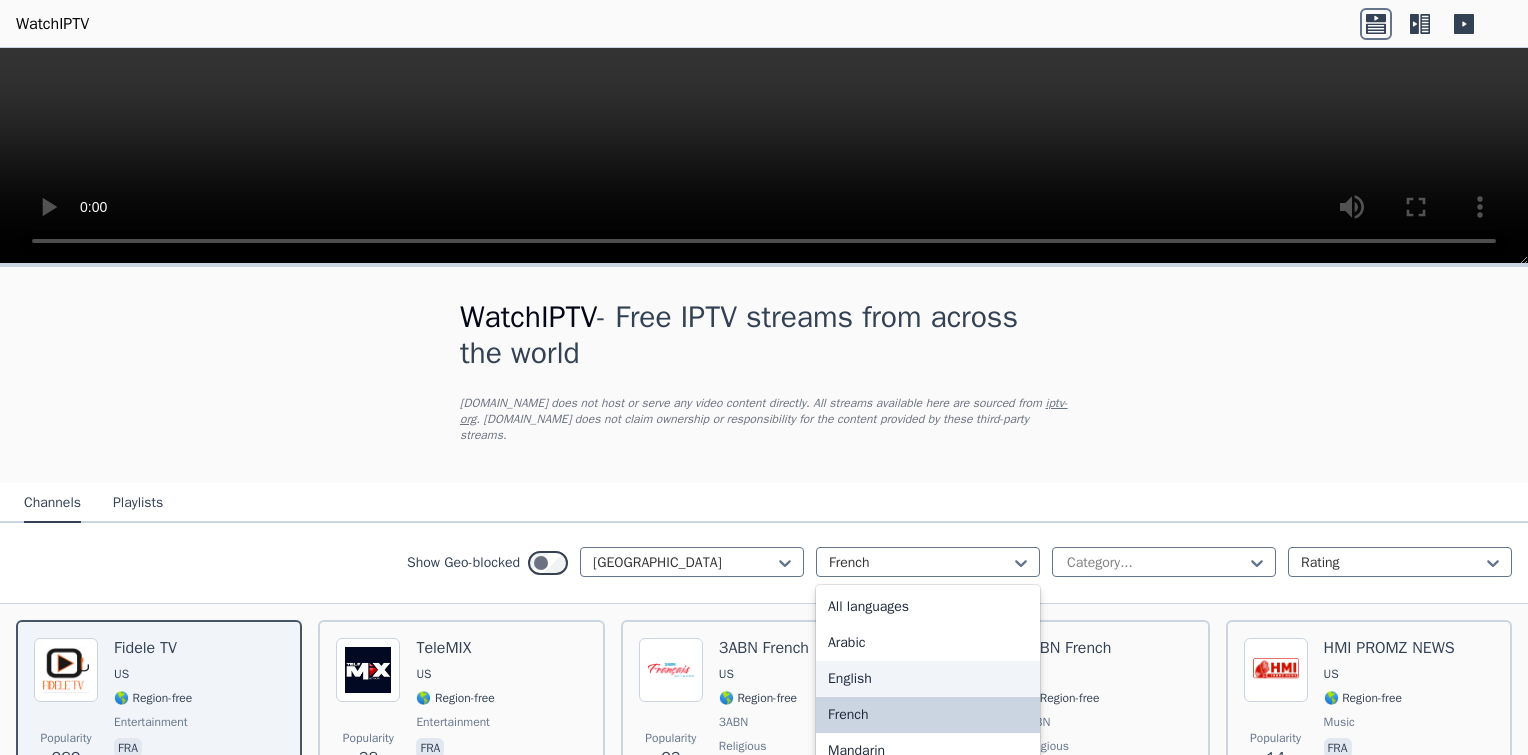 click on "English" at bounding box center [928, 679] 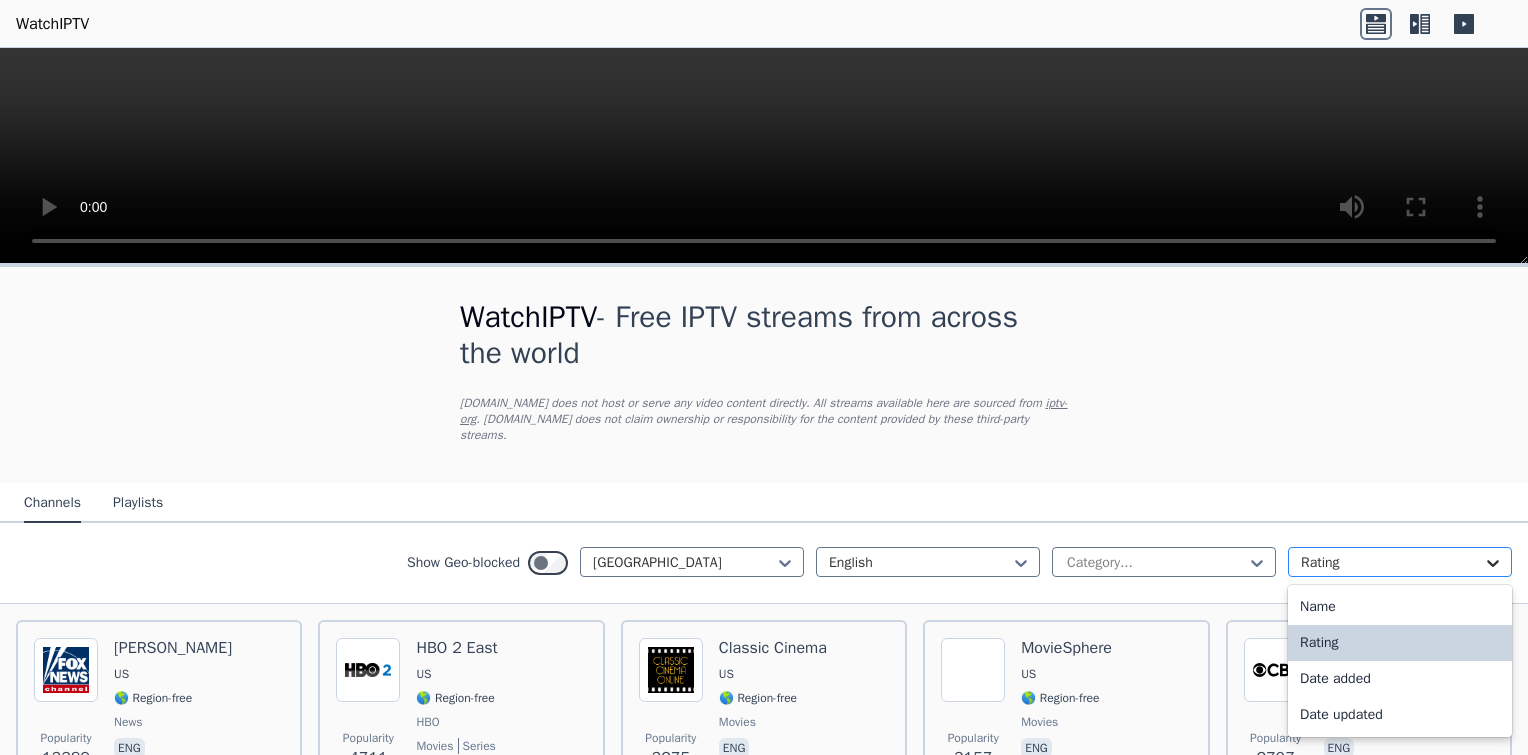 click 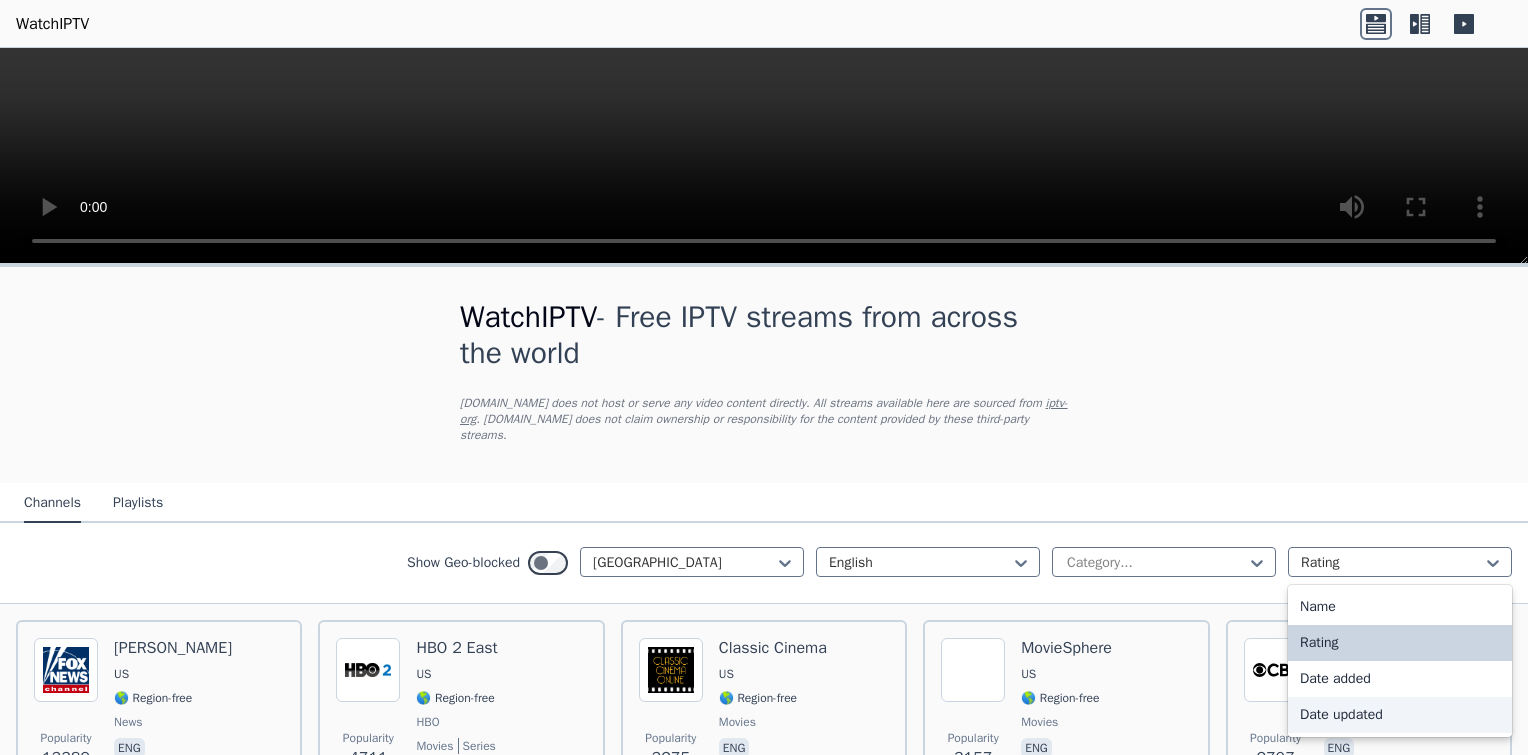 click on "Date updated" at bounding box center [1400, 715] 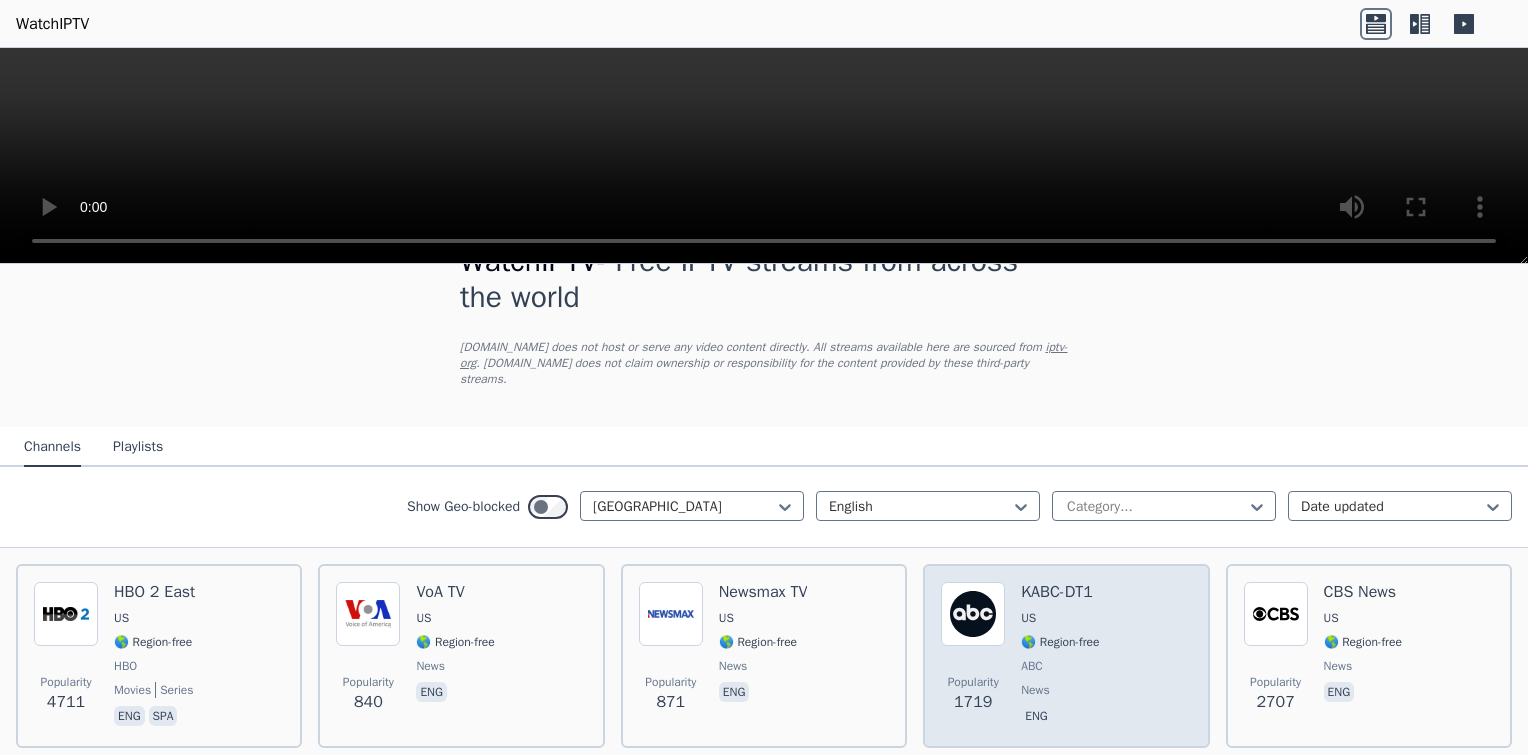 scroll, scrollTop: 0, scrollLeft: 0, axis: both 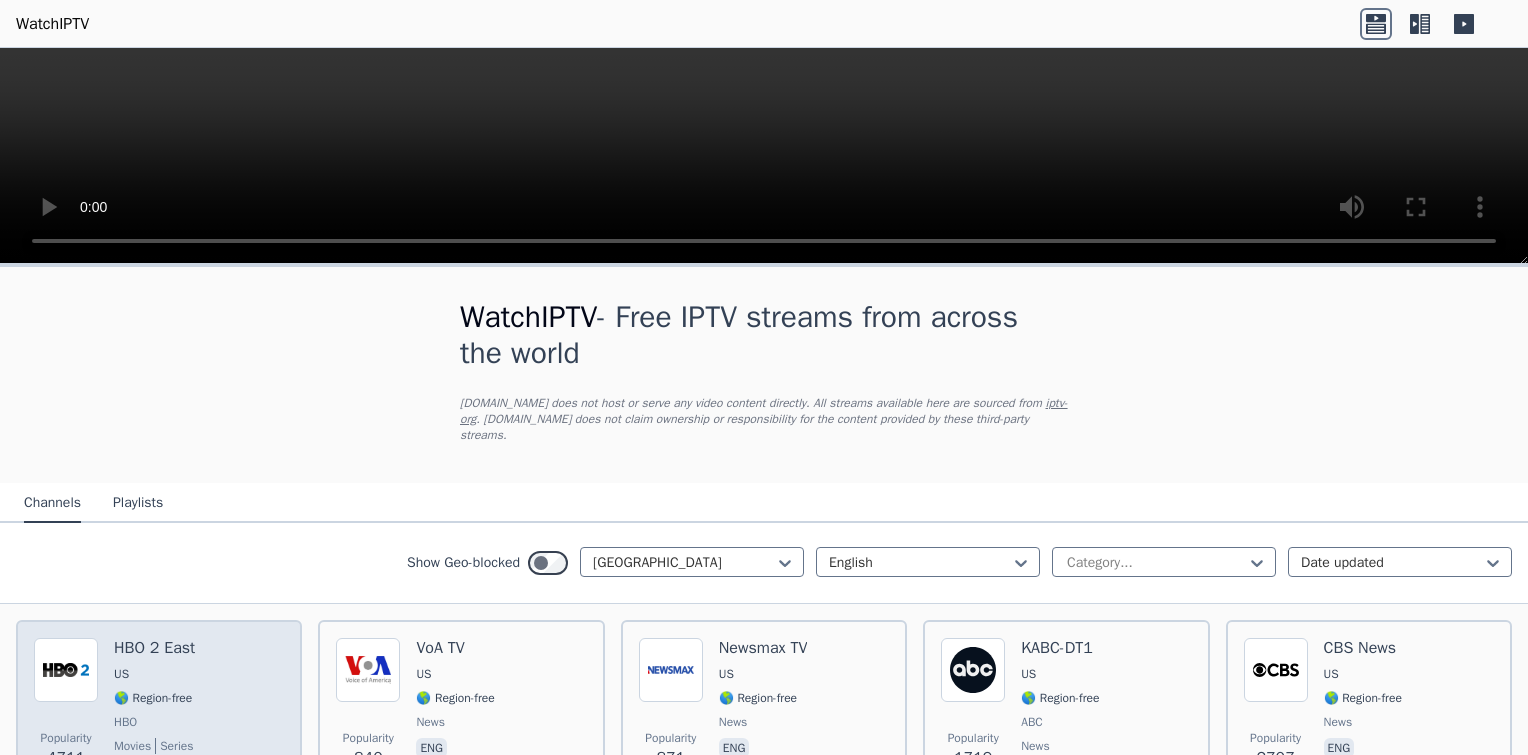 click on "🌎 Region-free" at bounding box center [153, 698] 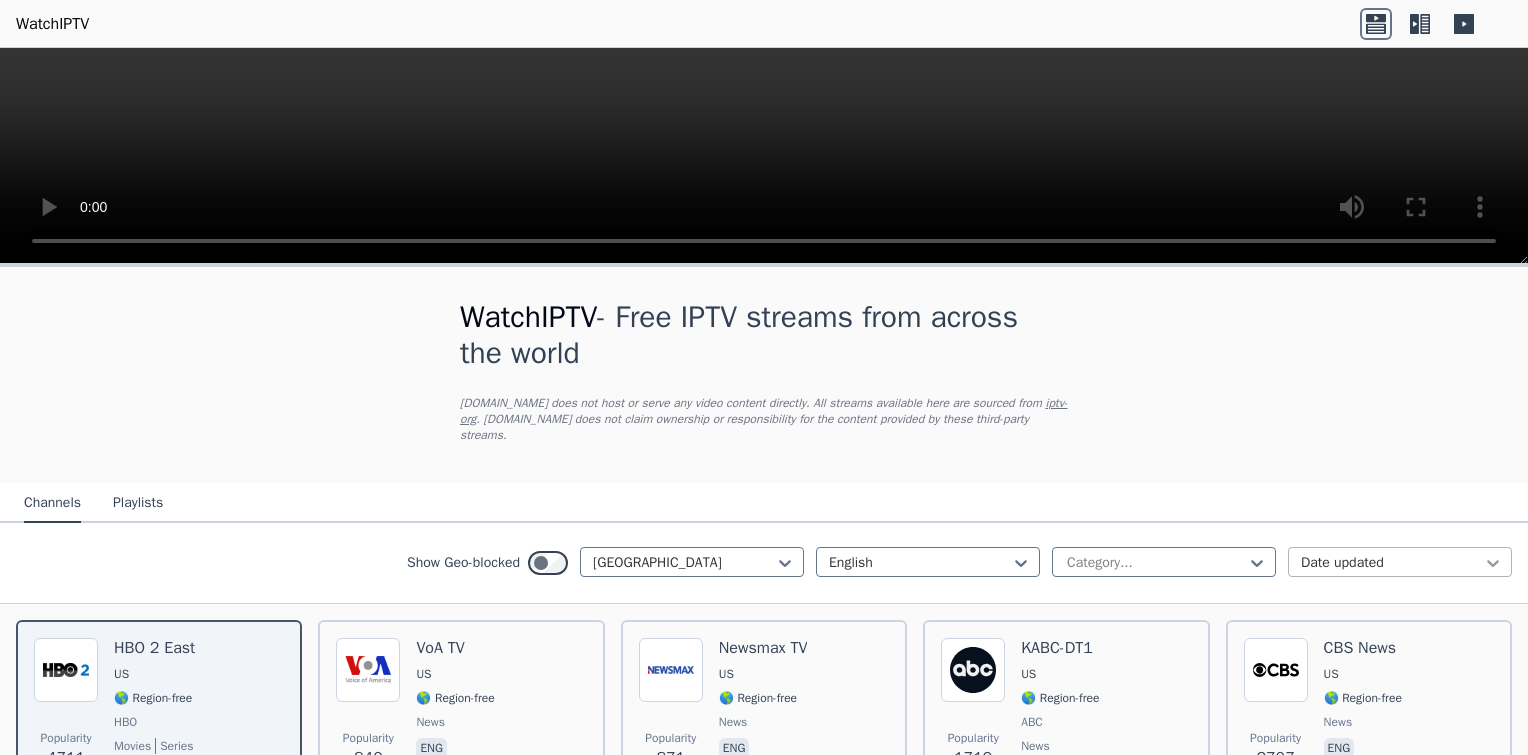 click 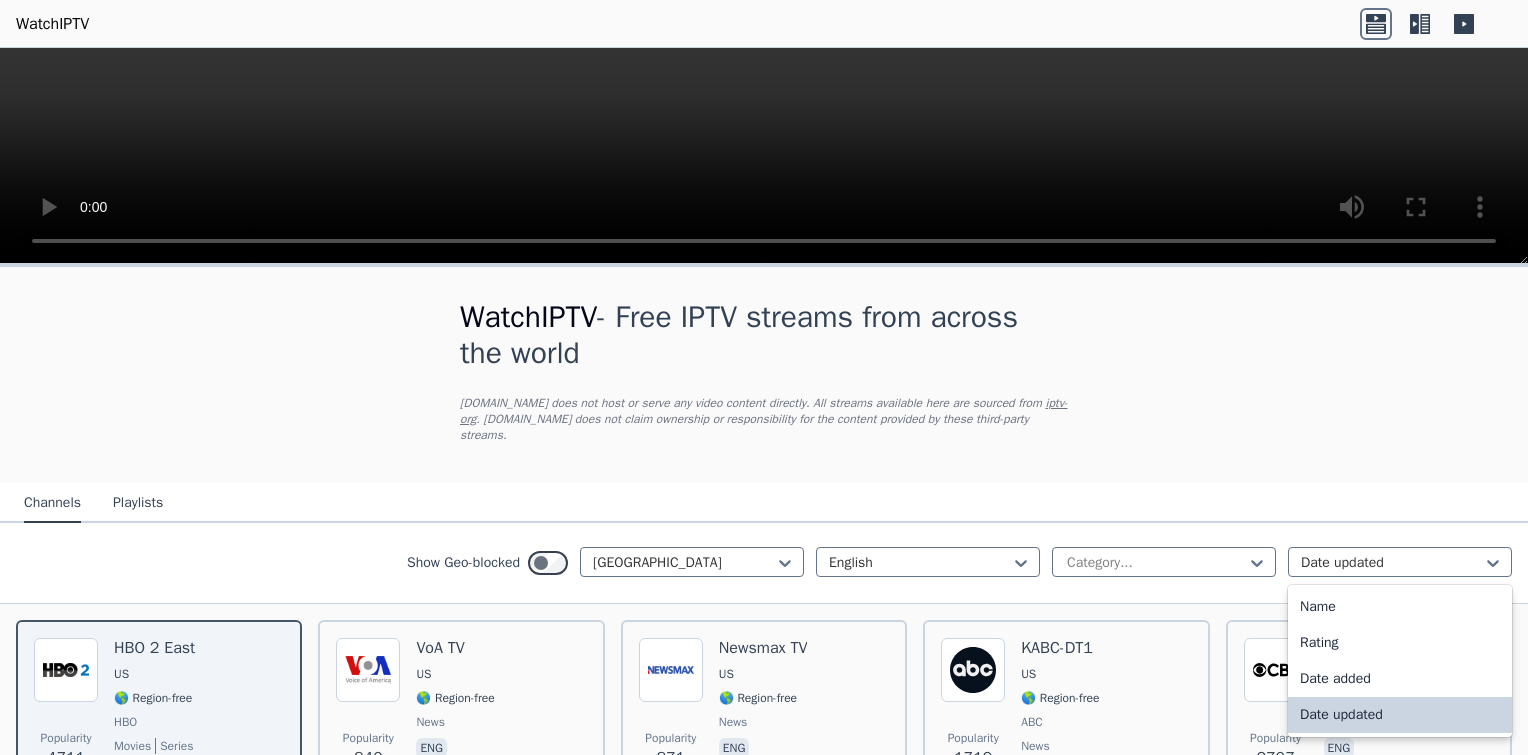 click on "Date updated" at bounding box center [1400, 715] 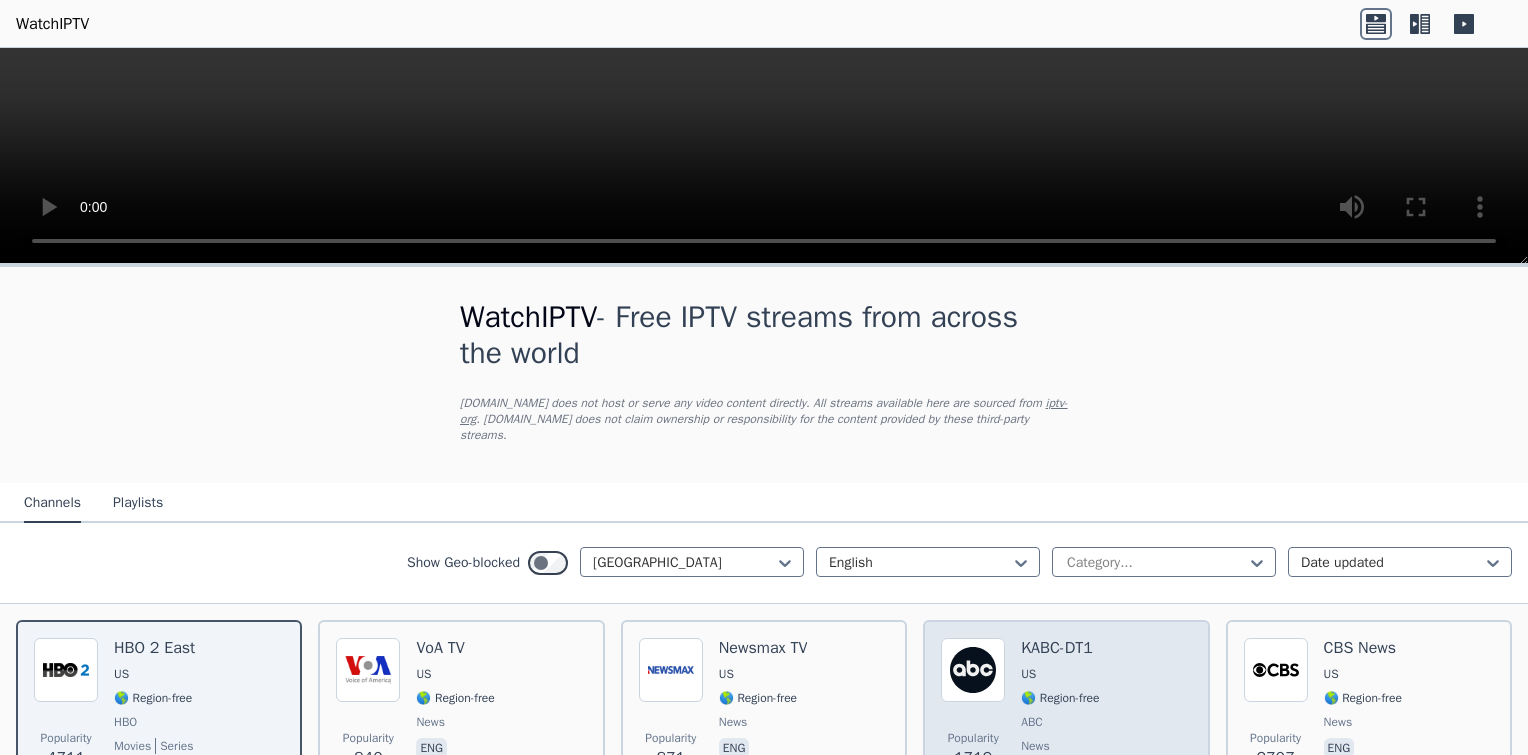 scroll, scrollTop: 333, scrollLeft: 0, axis: vertical 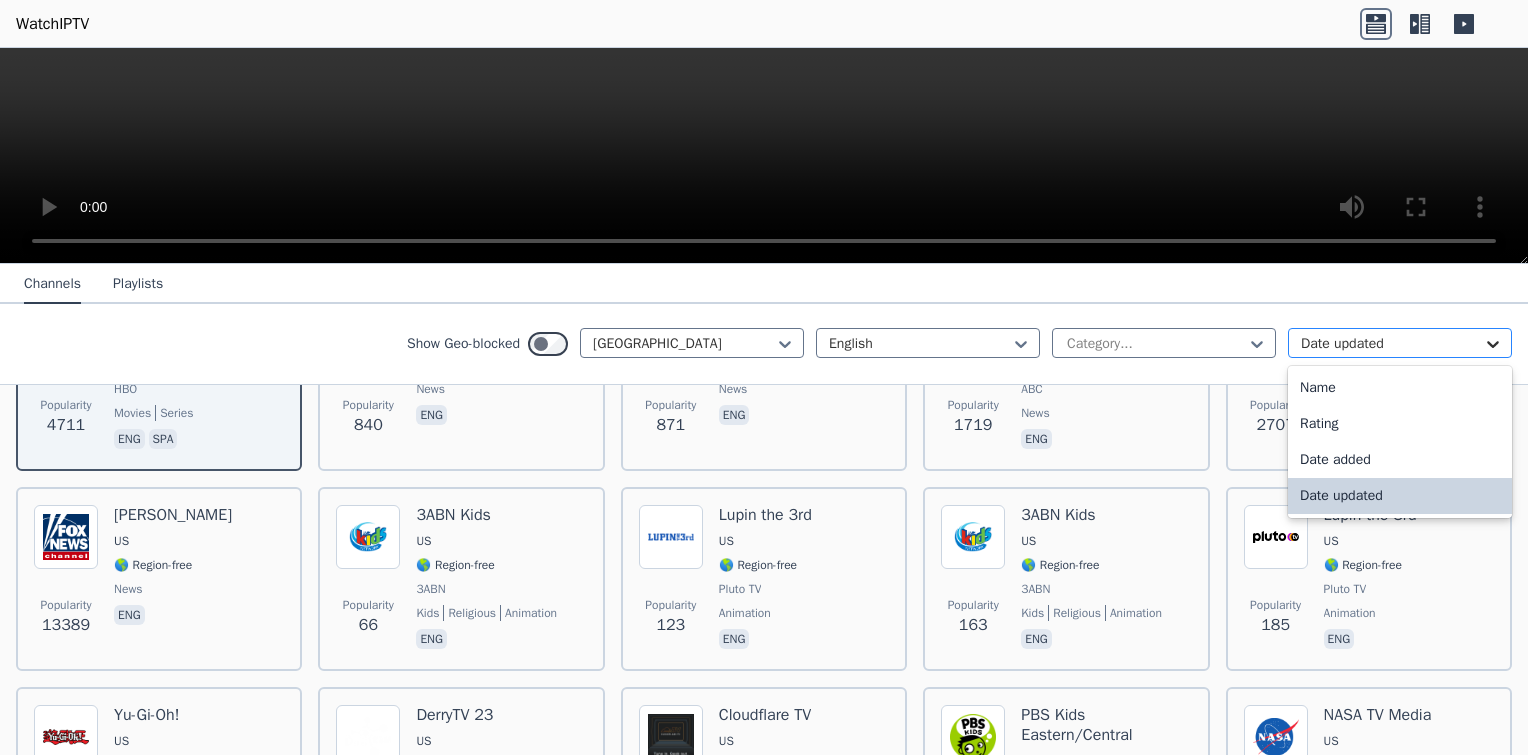 click 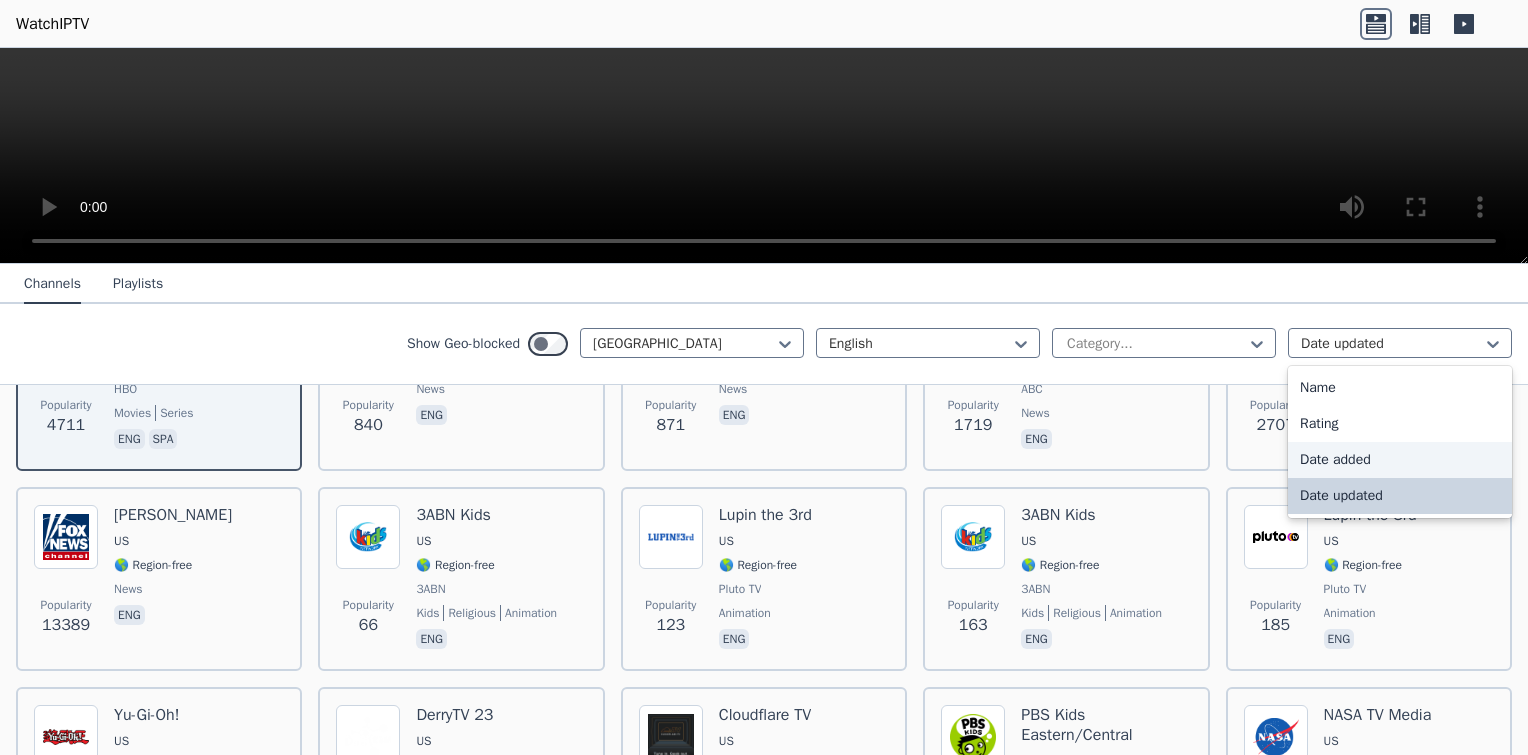 click on "Date added" at bounding box center (1400, 460) 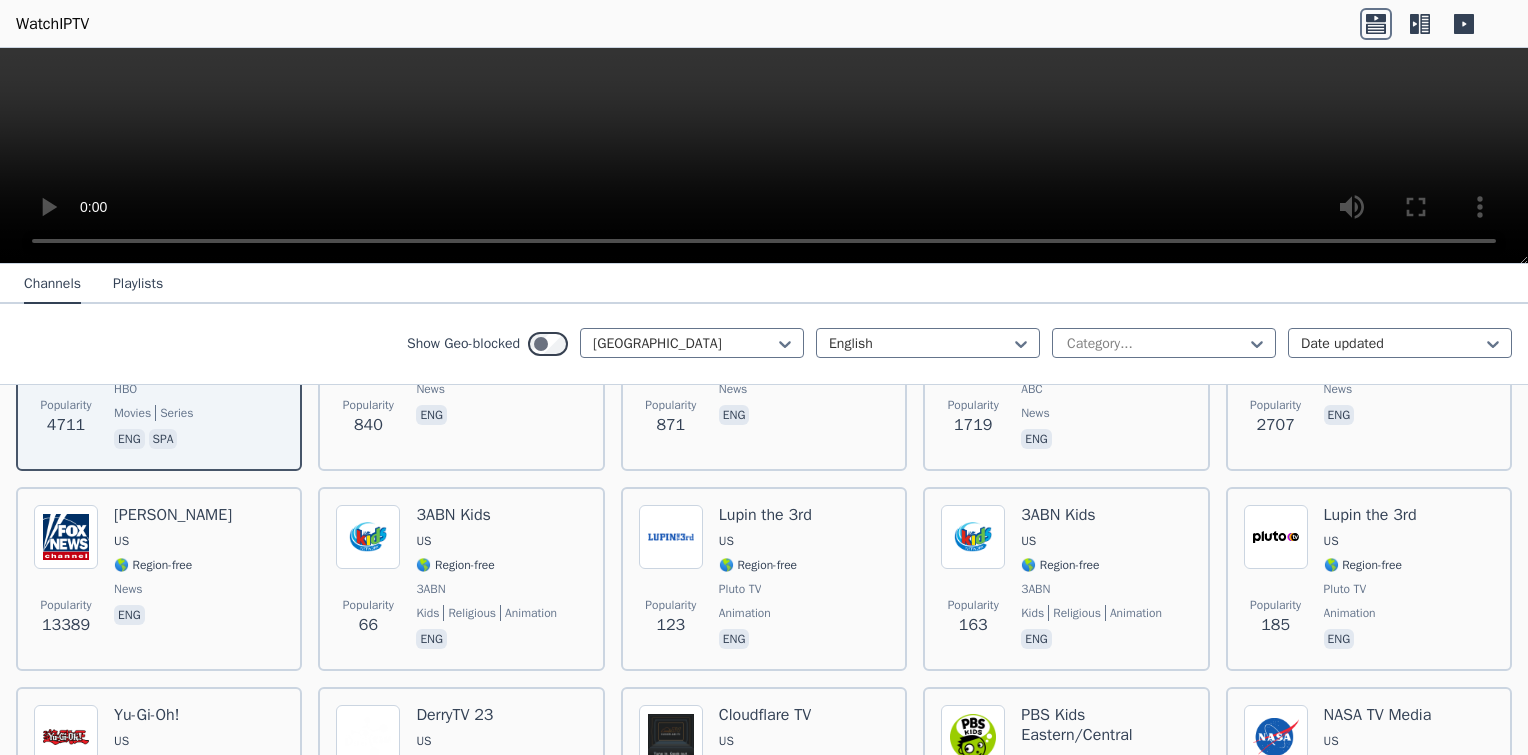 scroll, scrollTop: 0, scrollLeft: 0, axis: both 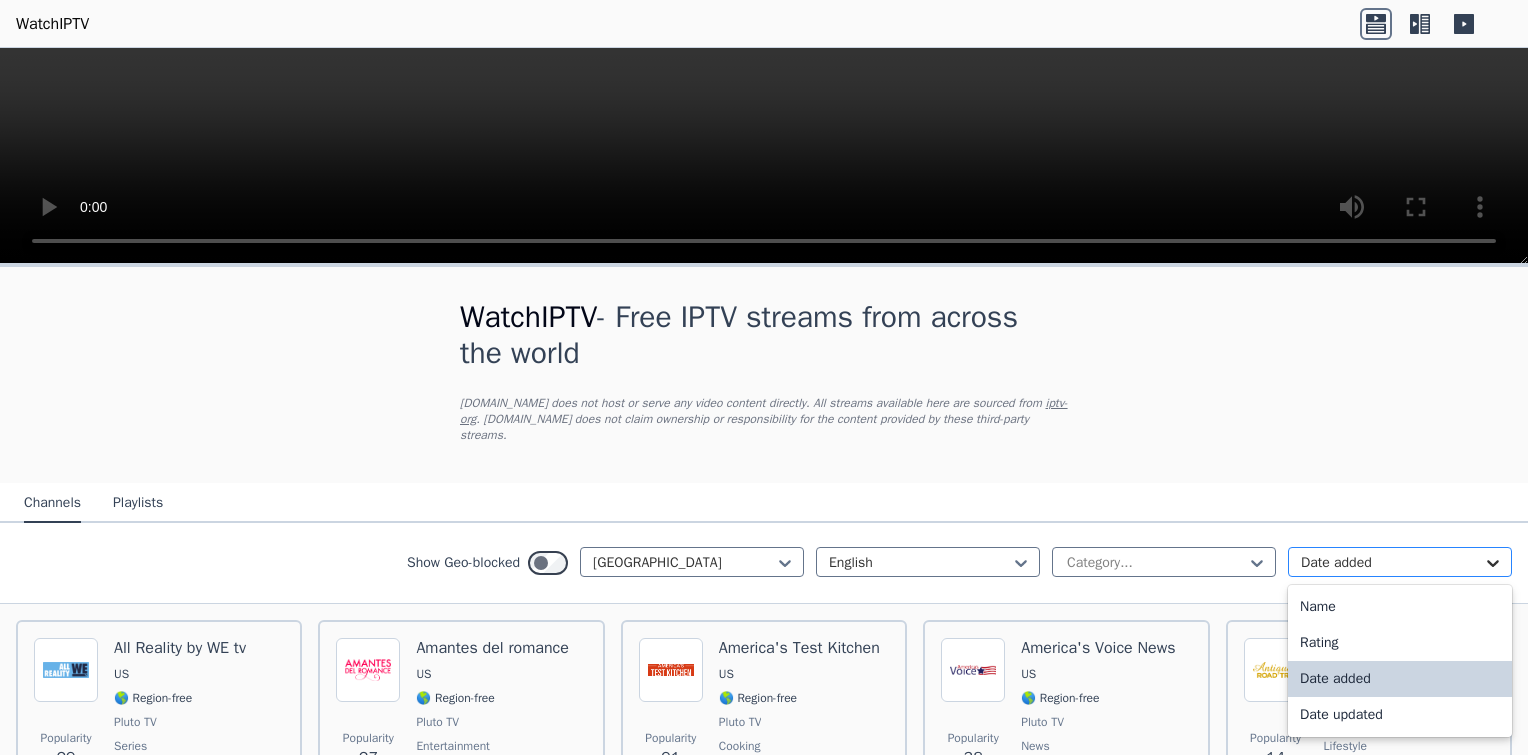 click 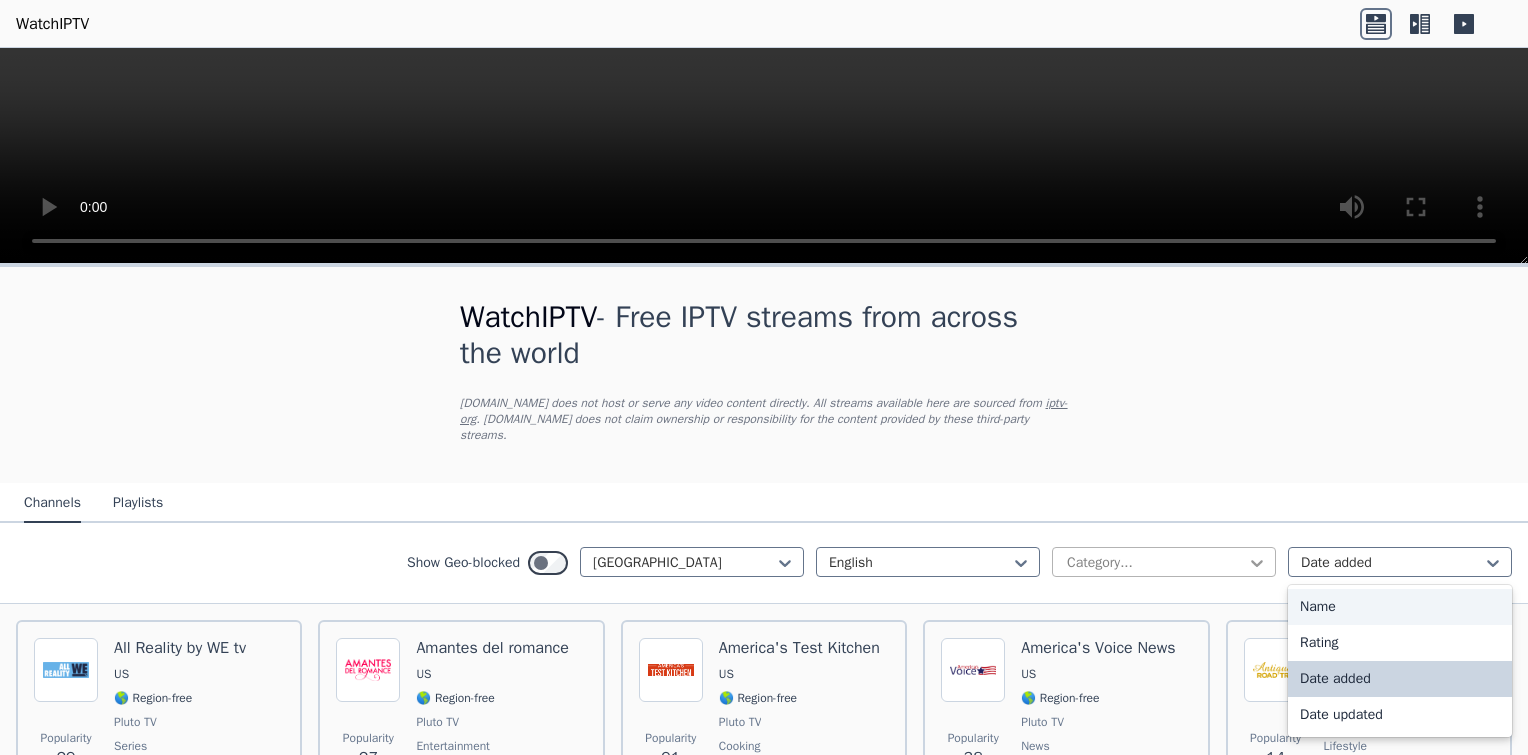 click 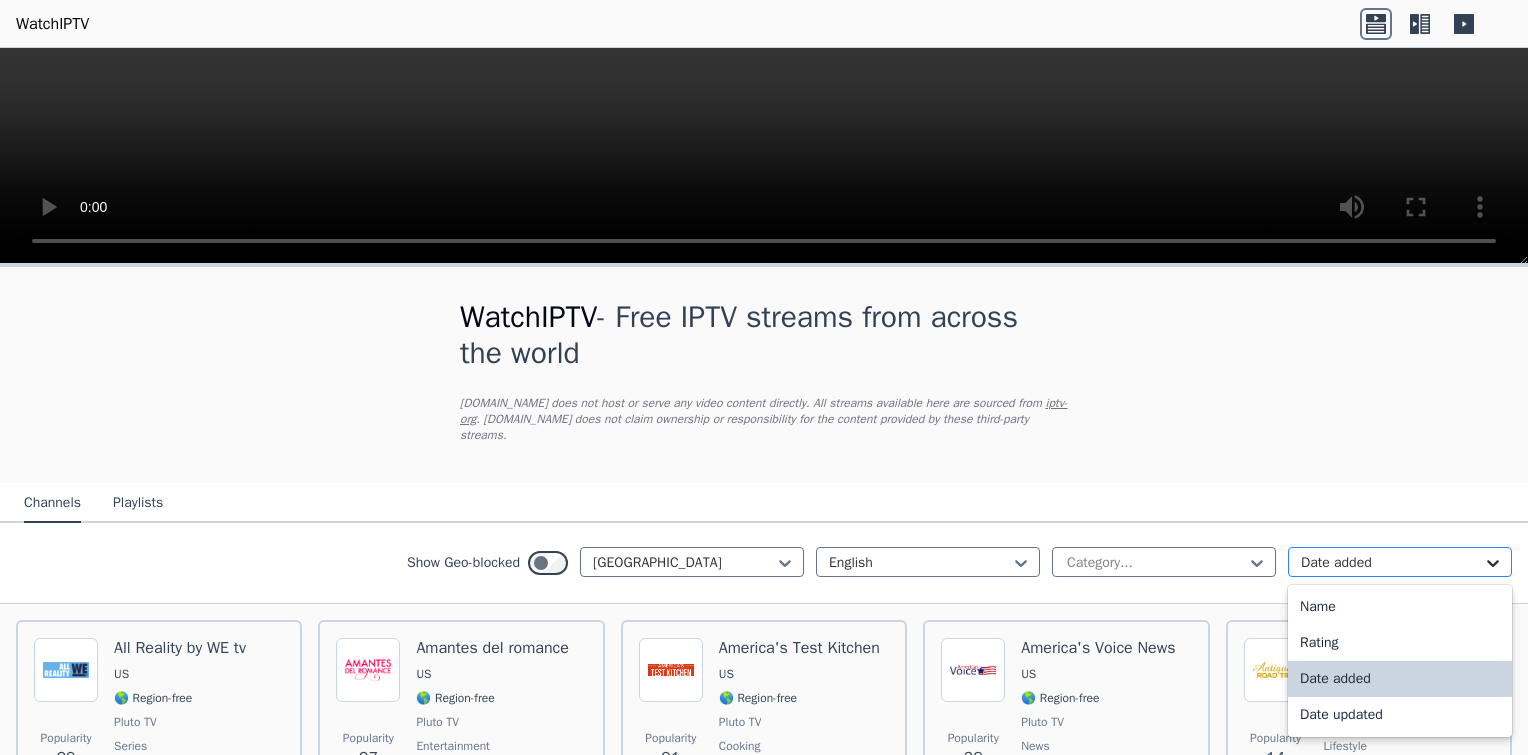 click 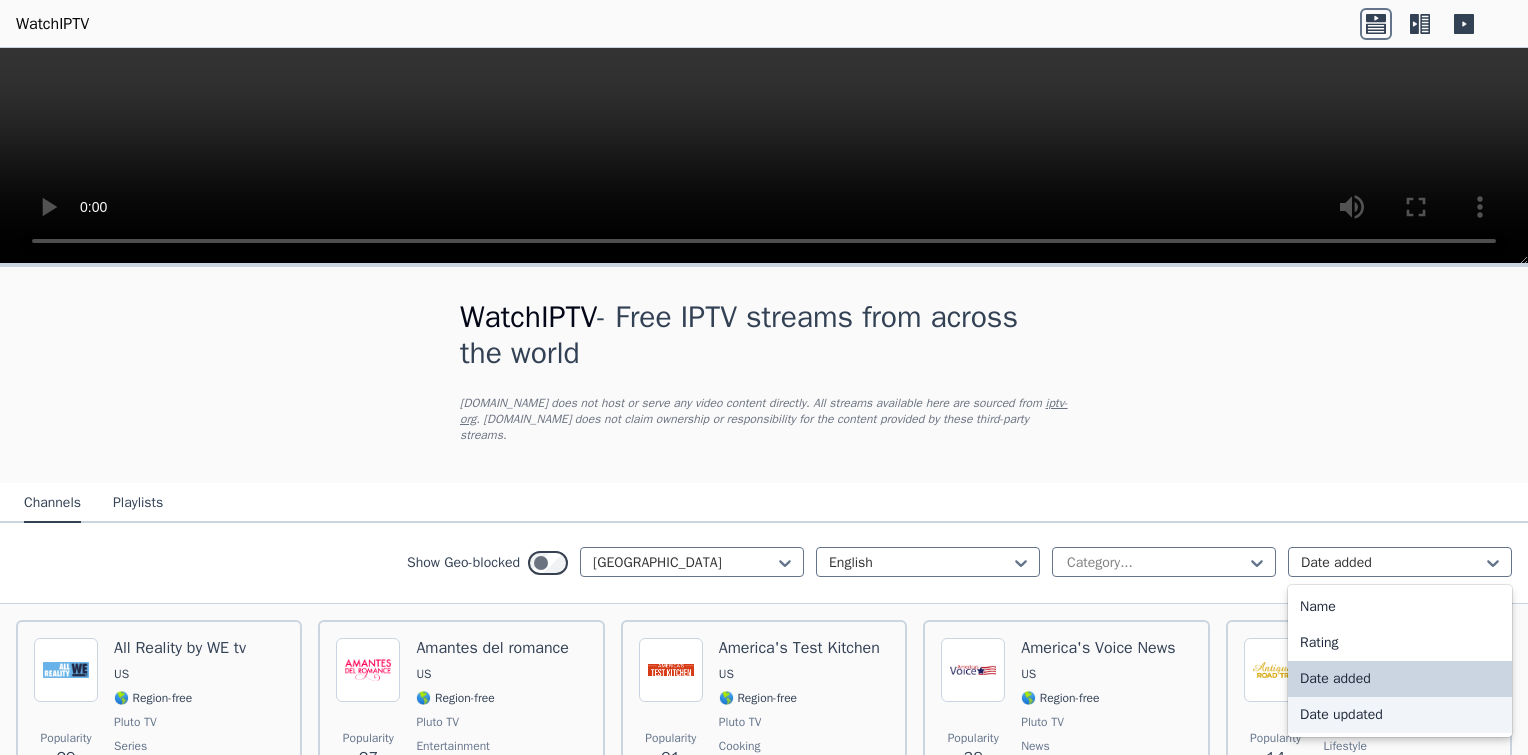click on "Date updated" at bounding box center [1400, 715] 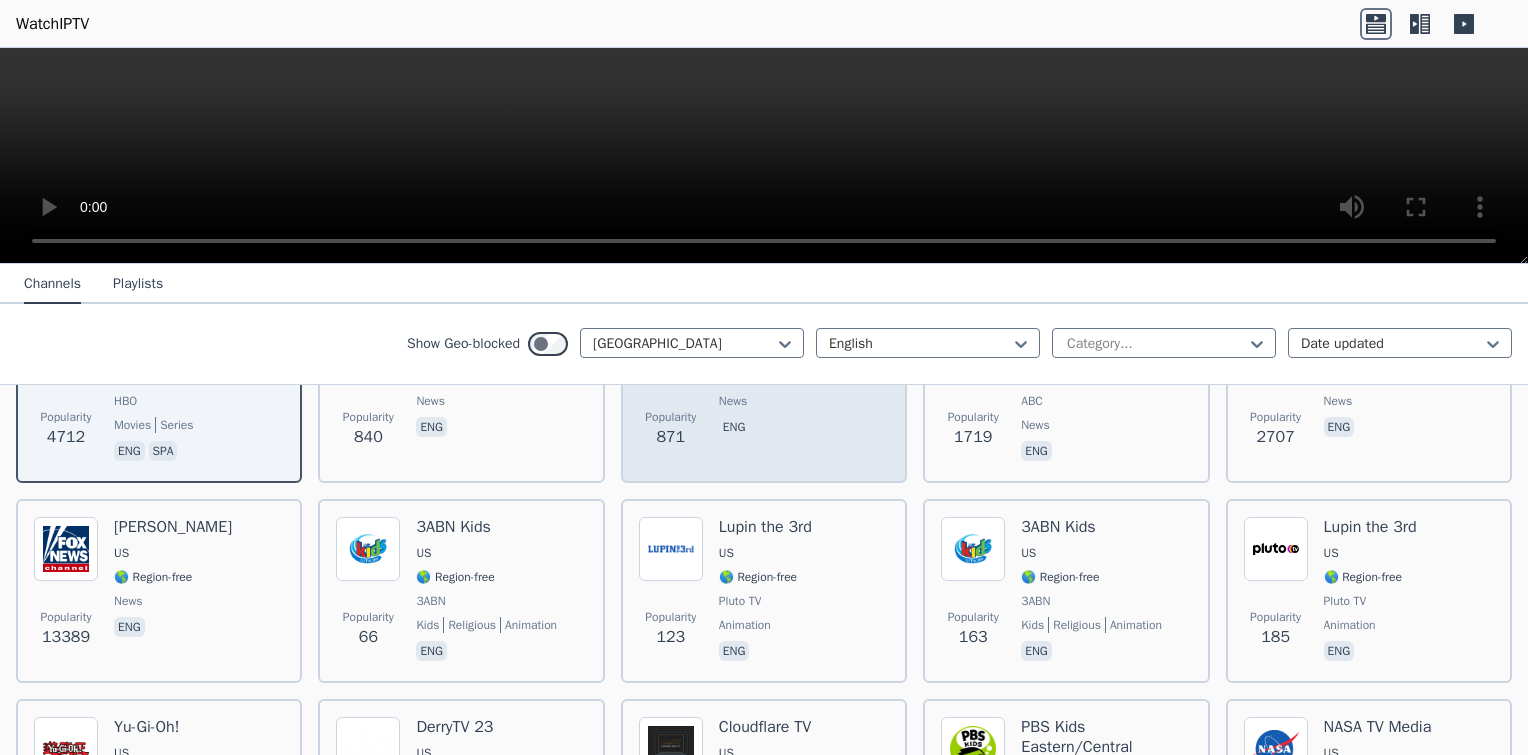 scroll, scrollTop: 332, scrollLeft: 0, axis: vertical 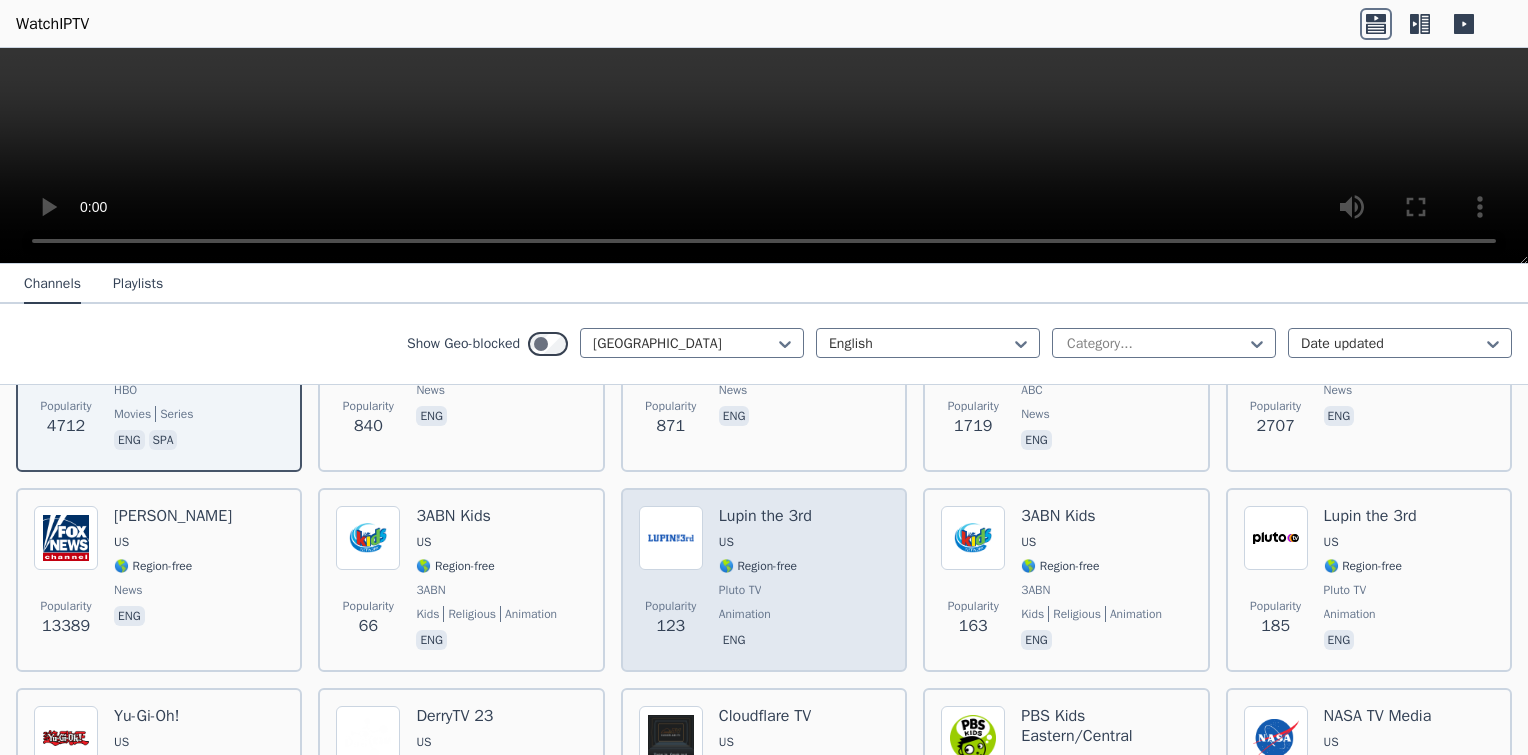click on "🌎 Region-free" at bounding box center [758, 566] 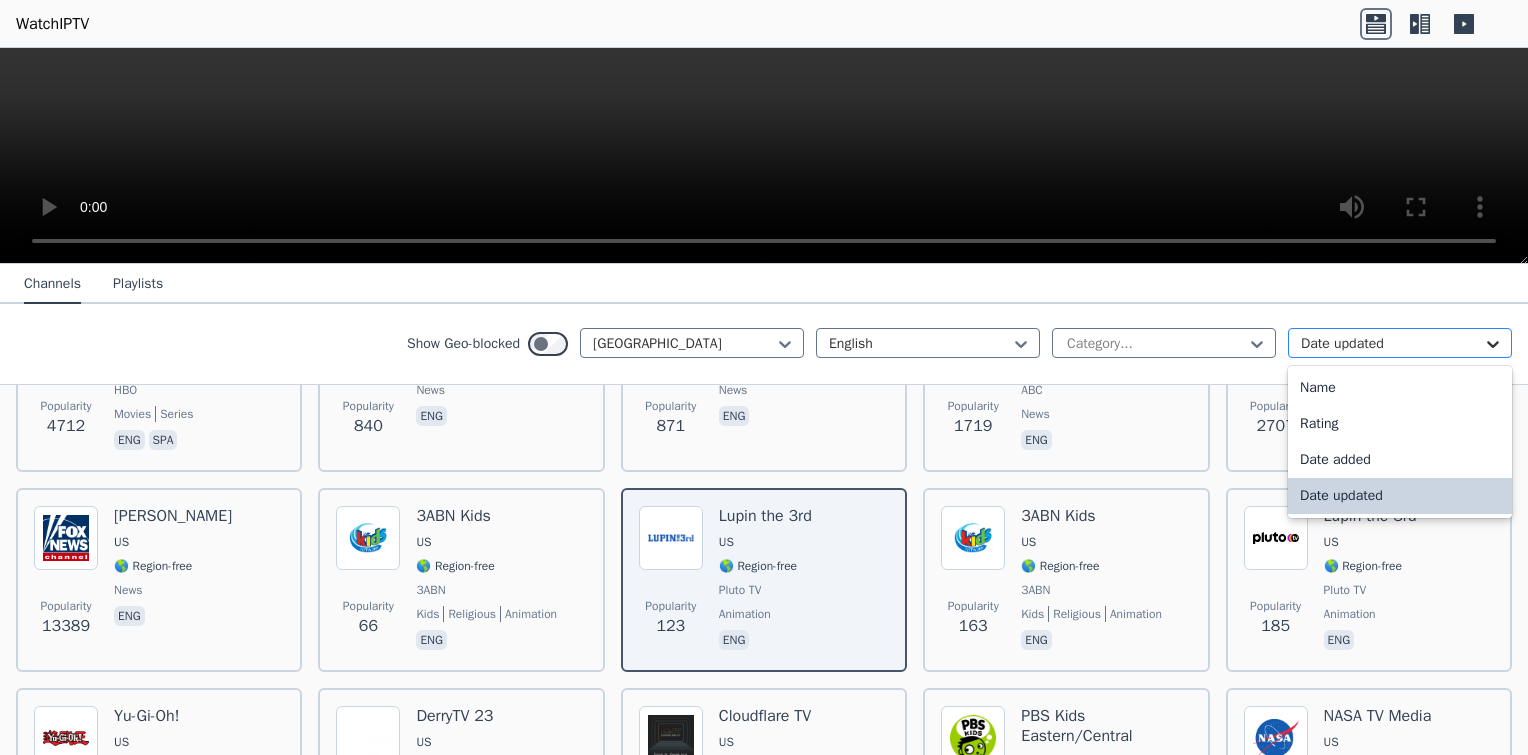 click 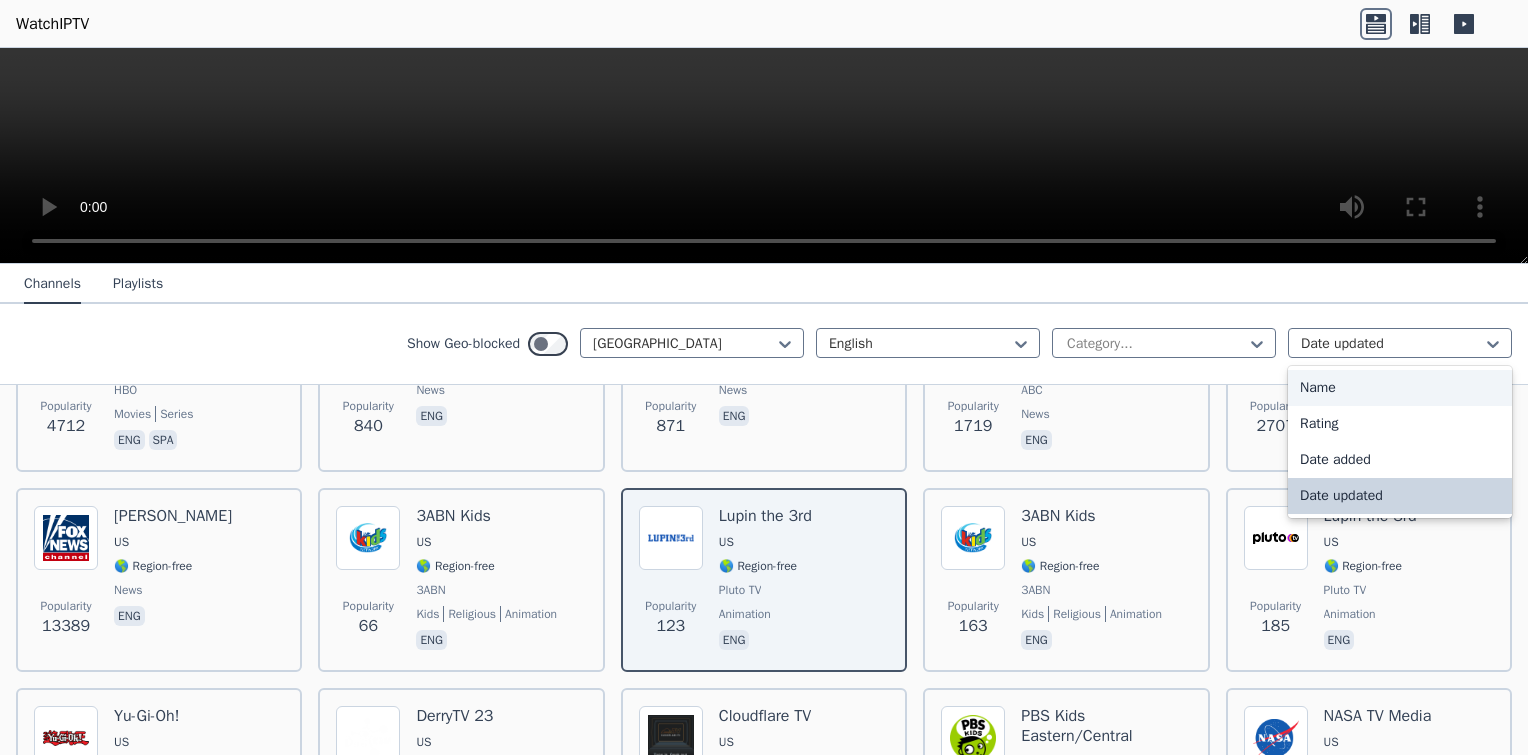 click on "Name" at bounding box center [1400, 388] 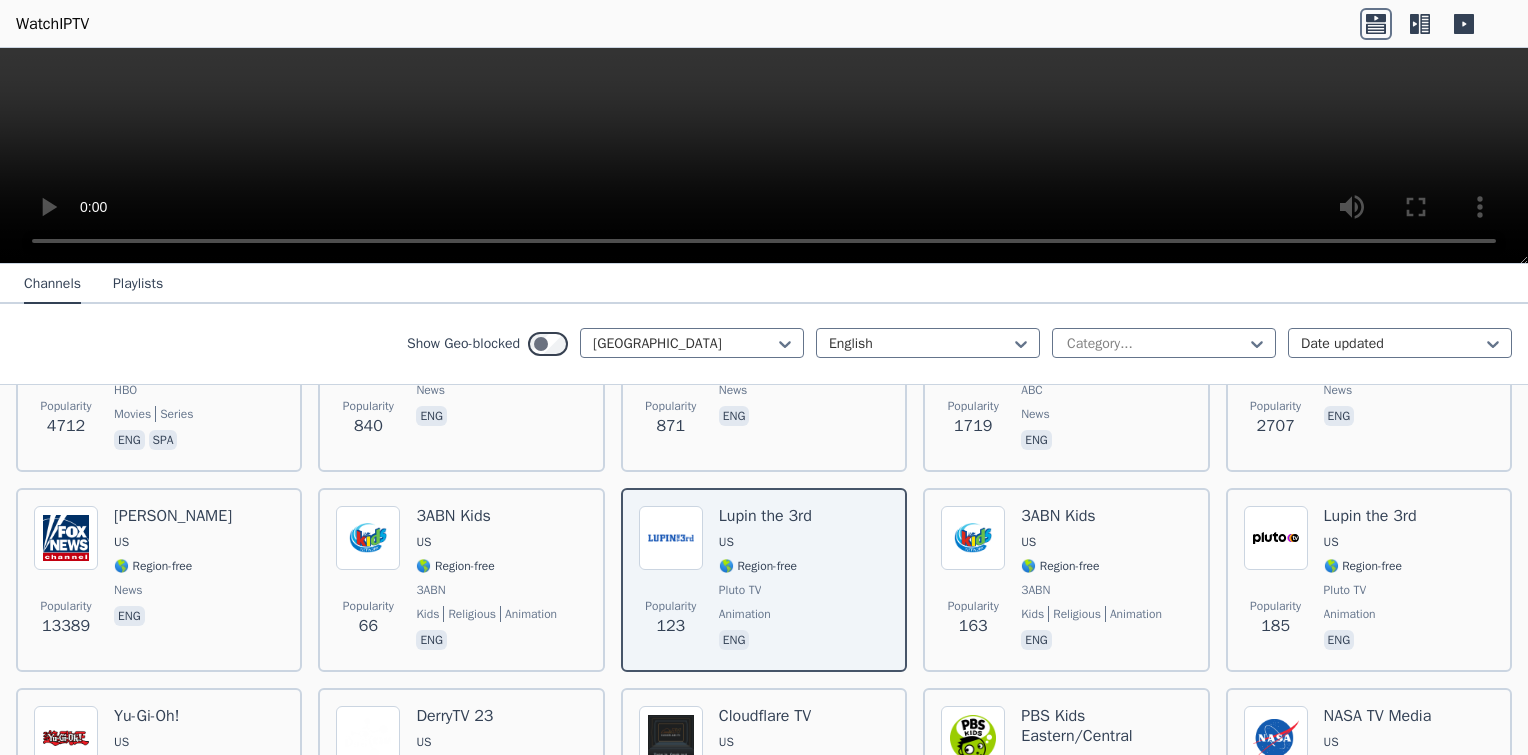 scroll, scrollTop: 0, scrollLeft: 0, axis: both 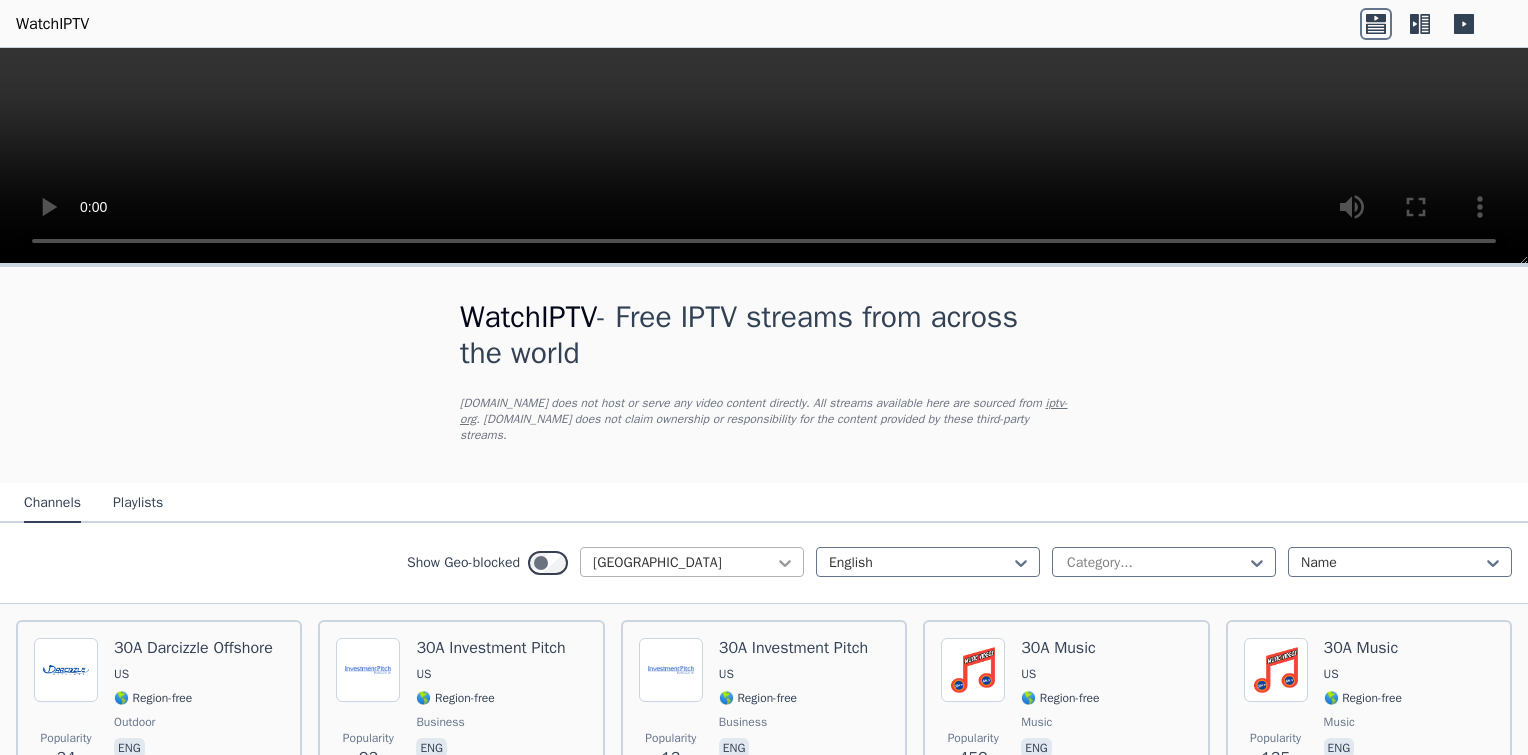 click 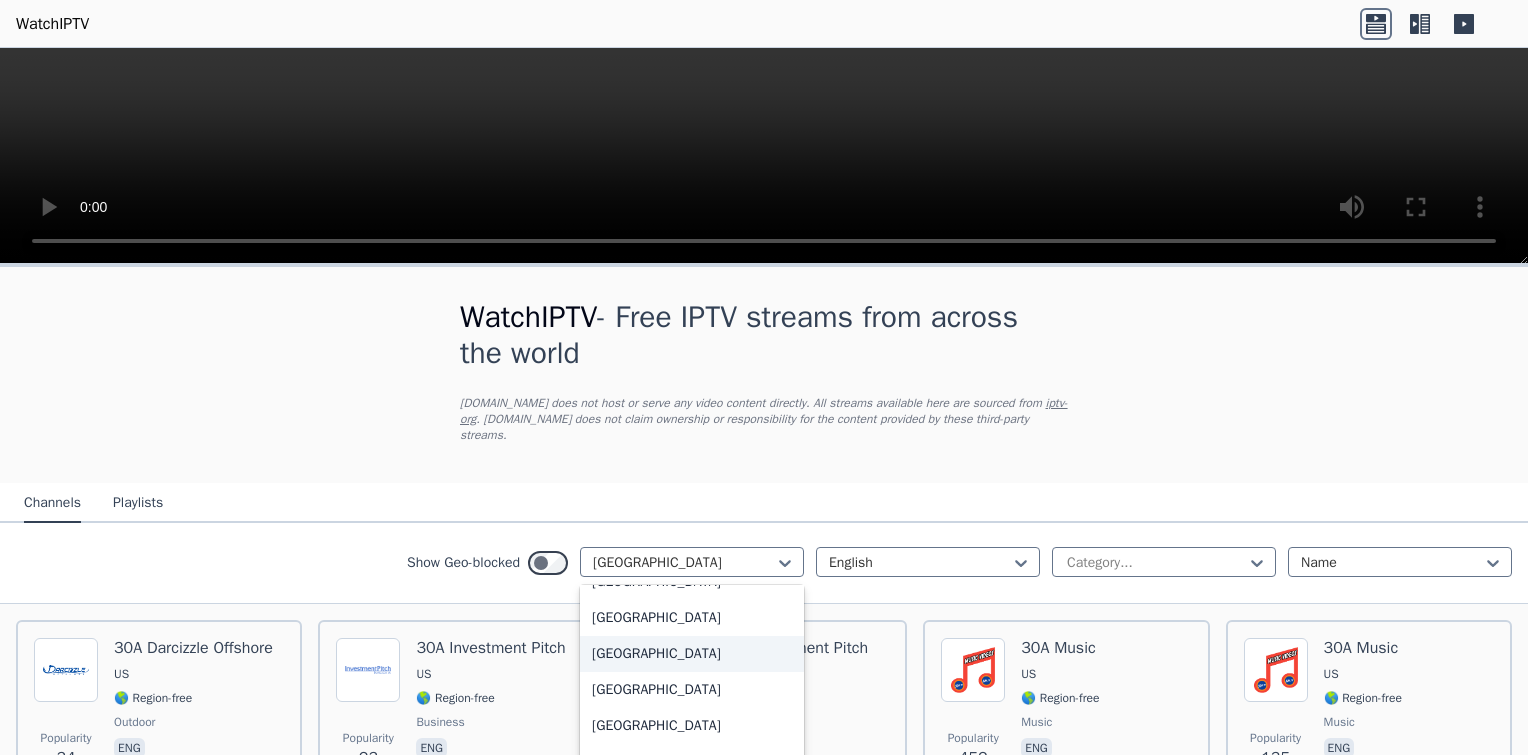 scroll, scrollTop: 6931, scrollLeft: 0, axis: vertical 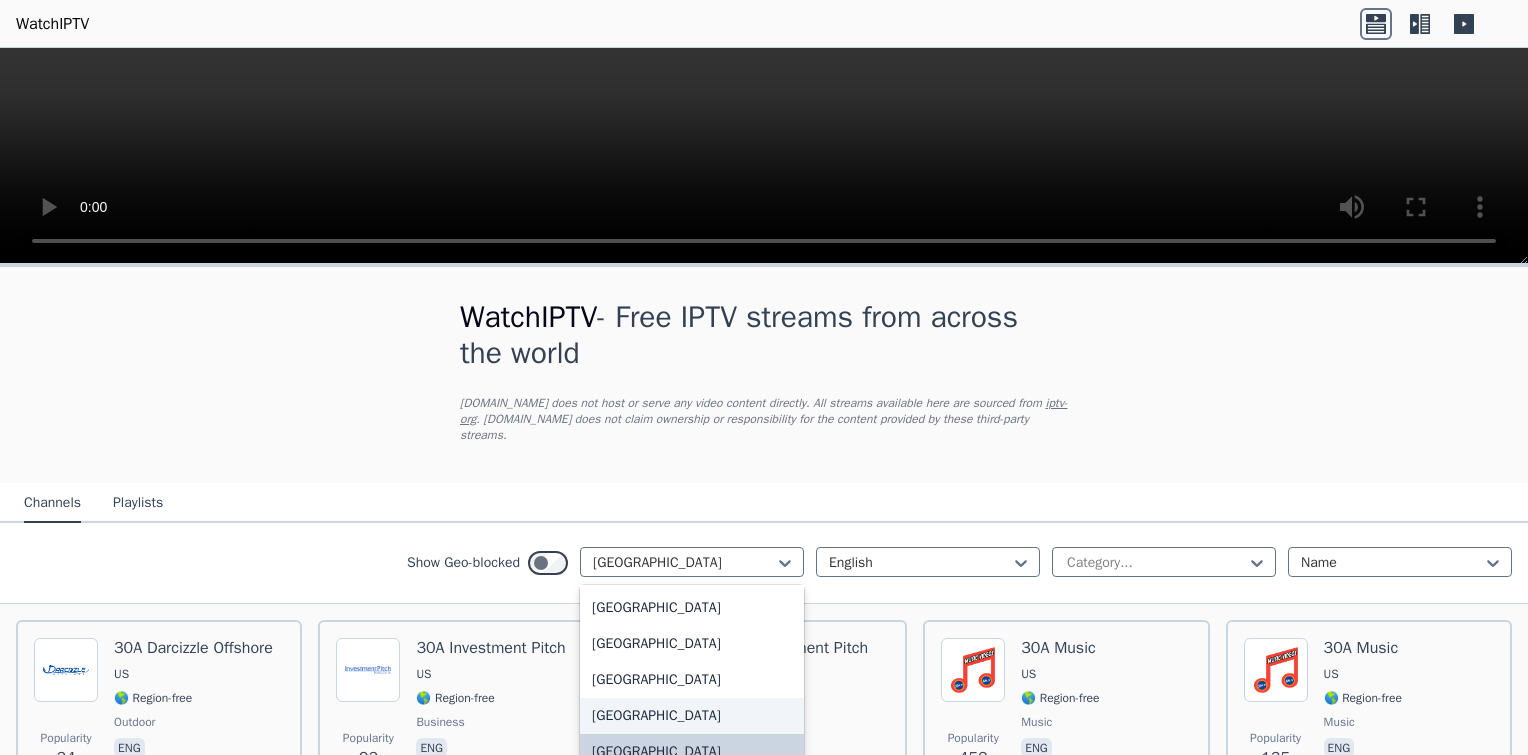 click on "[GEOGRAPHIC_DATA]" at bounding box center (692, 716) 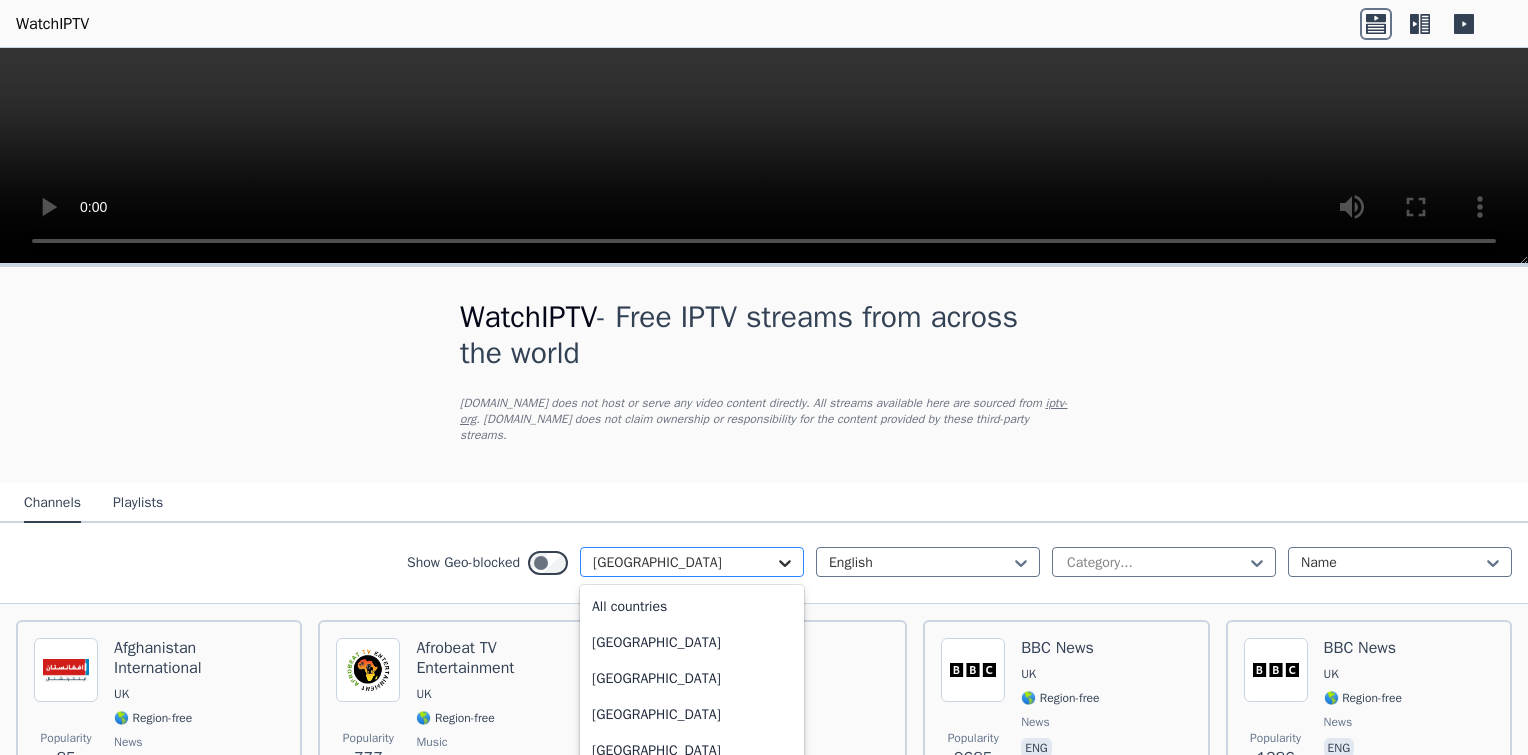 click 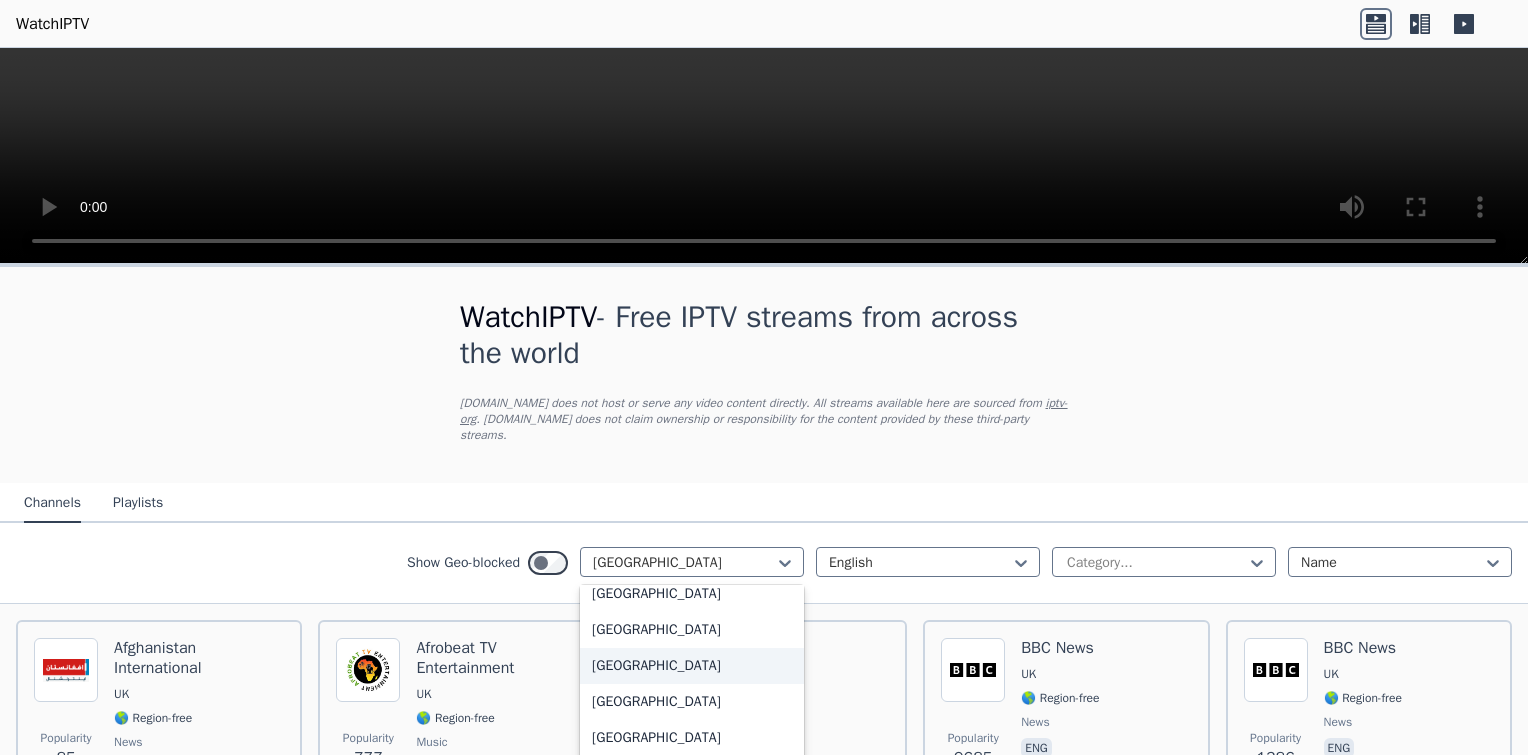 scroll, scrollTop: 6792, scrollLeft: 0, axis: vertical 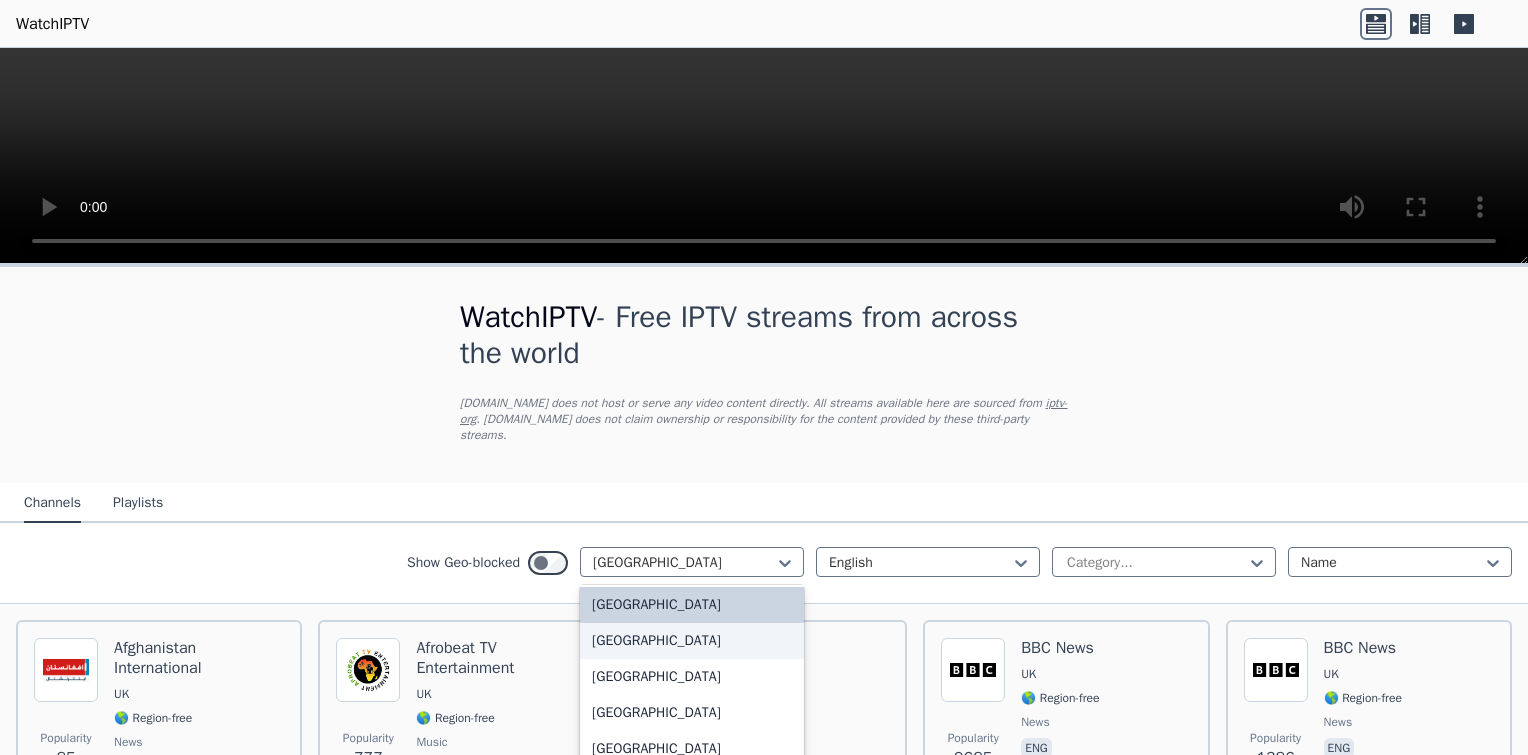 click on "[GEOGRAPHIC_DATA]" at bounding box center (692, 641) 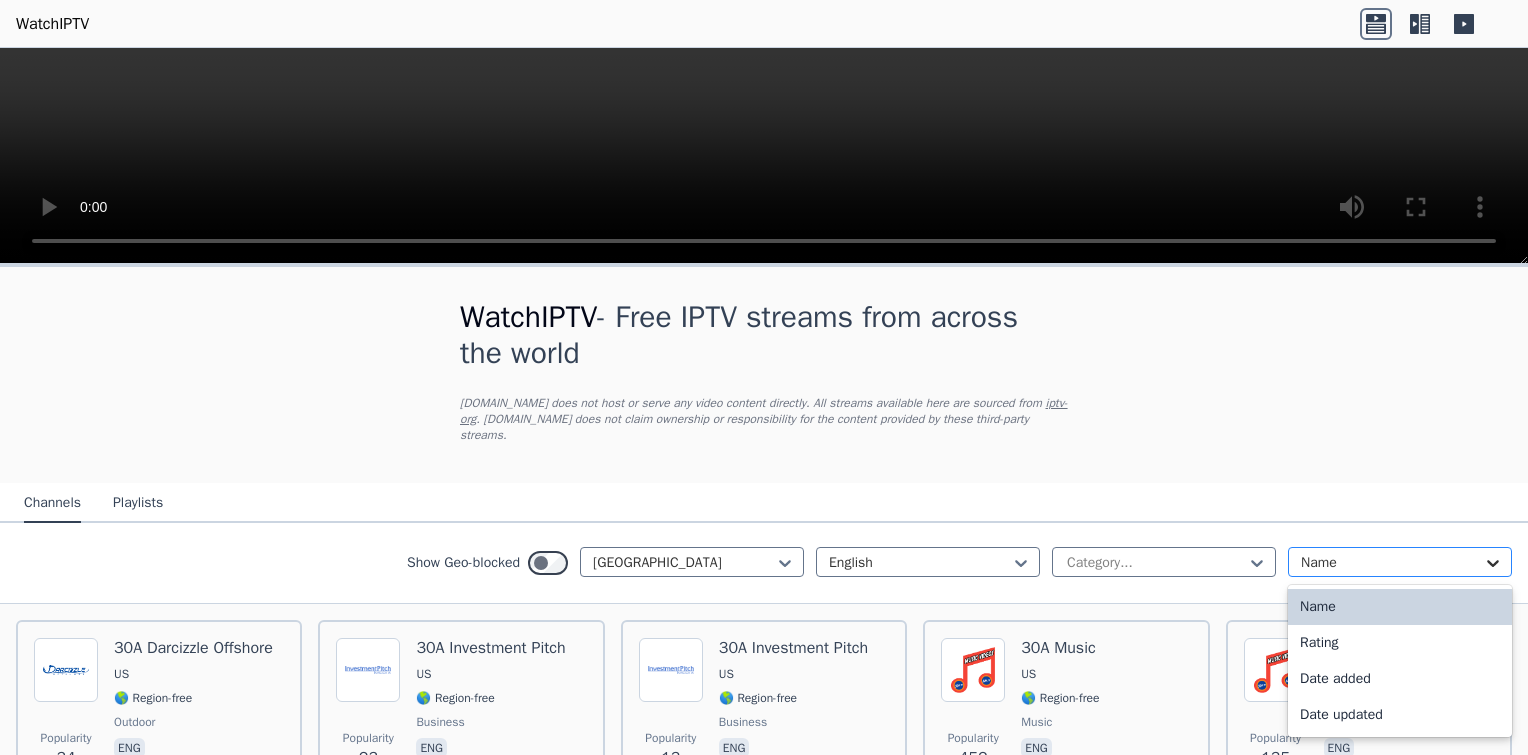 click 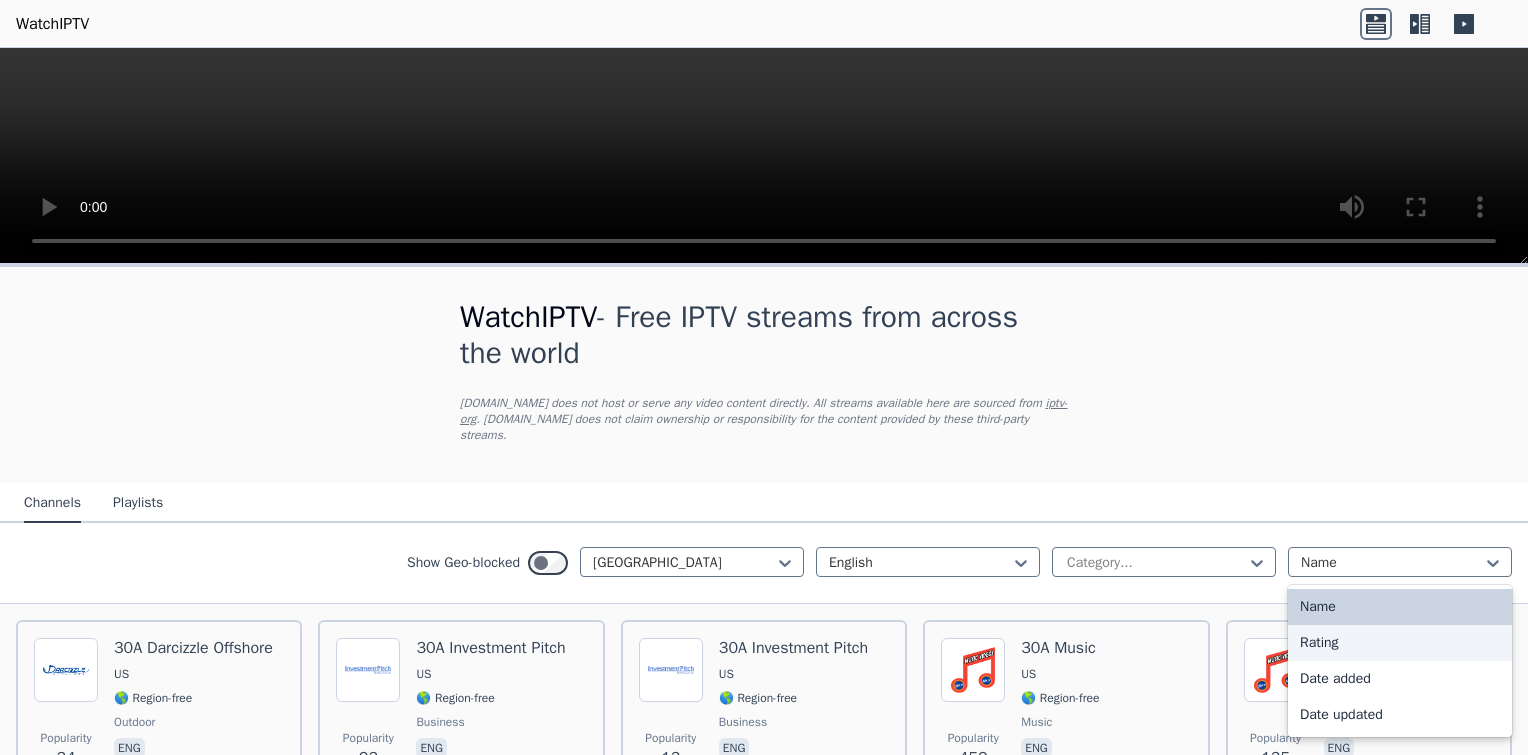 click on "Rating" at bounding box center [1400, 643] 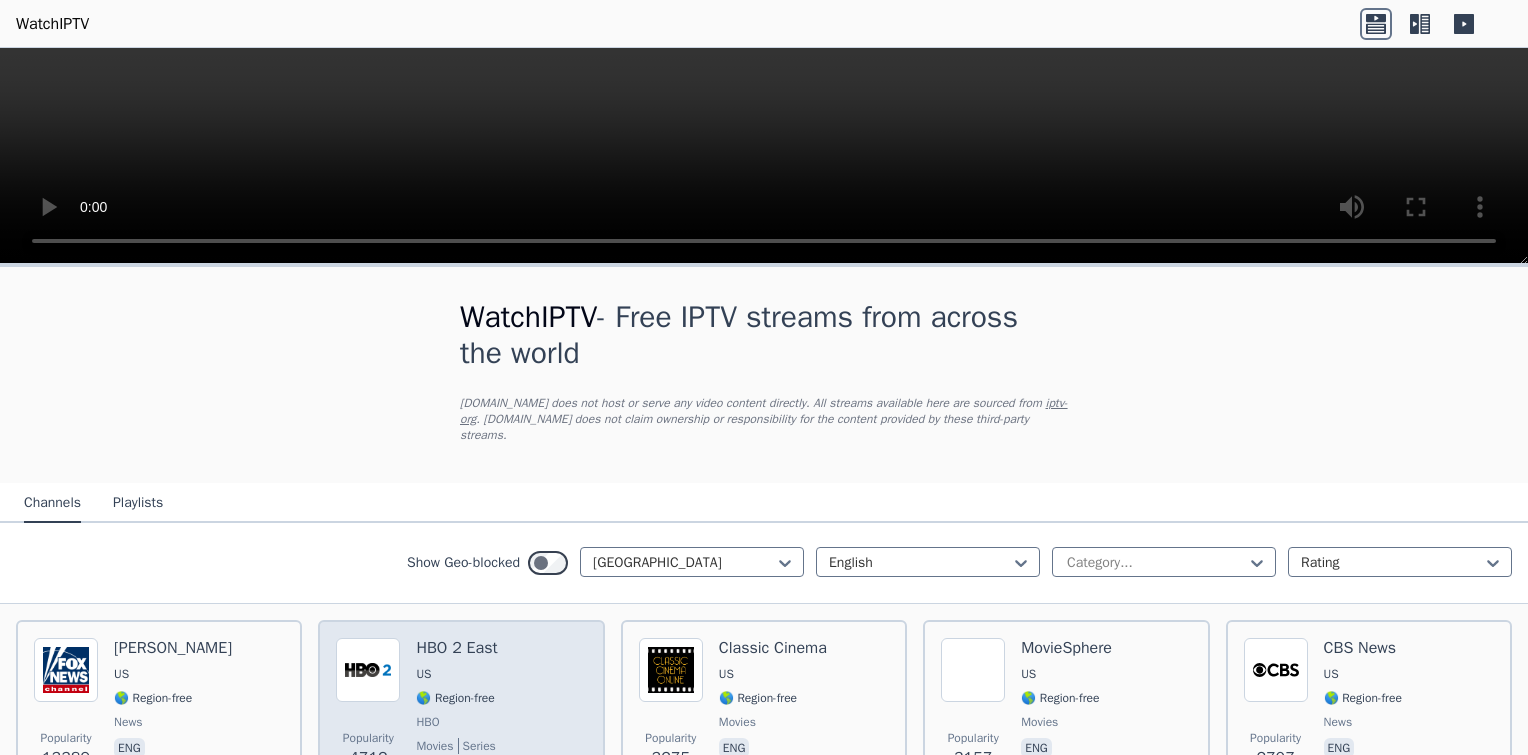 click on "🌎 Region-free" at bounding box center (455, 698) 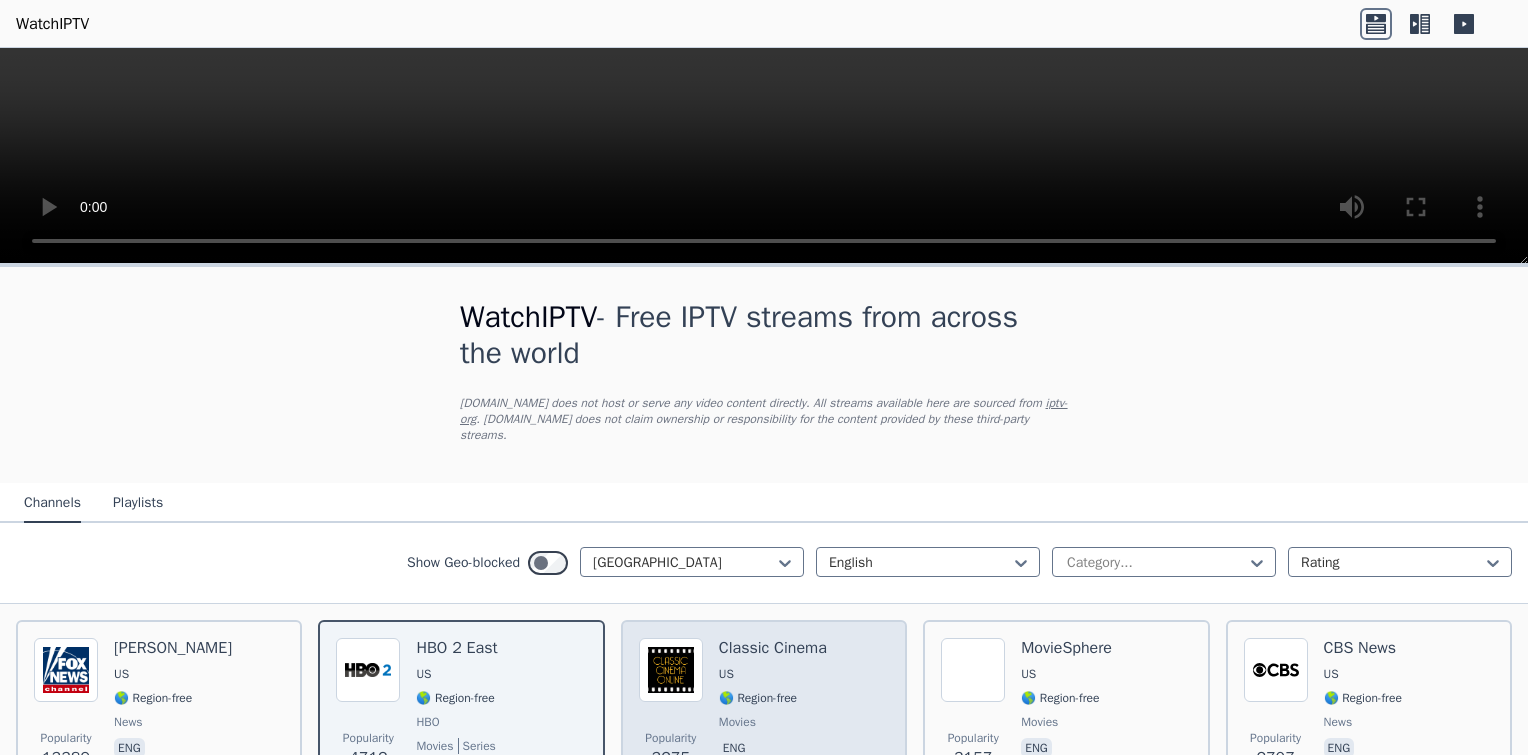 click on "Classic Cinema US 🌎 Region-free movies eng" at bounding box center (773, 712) 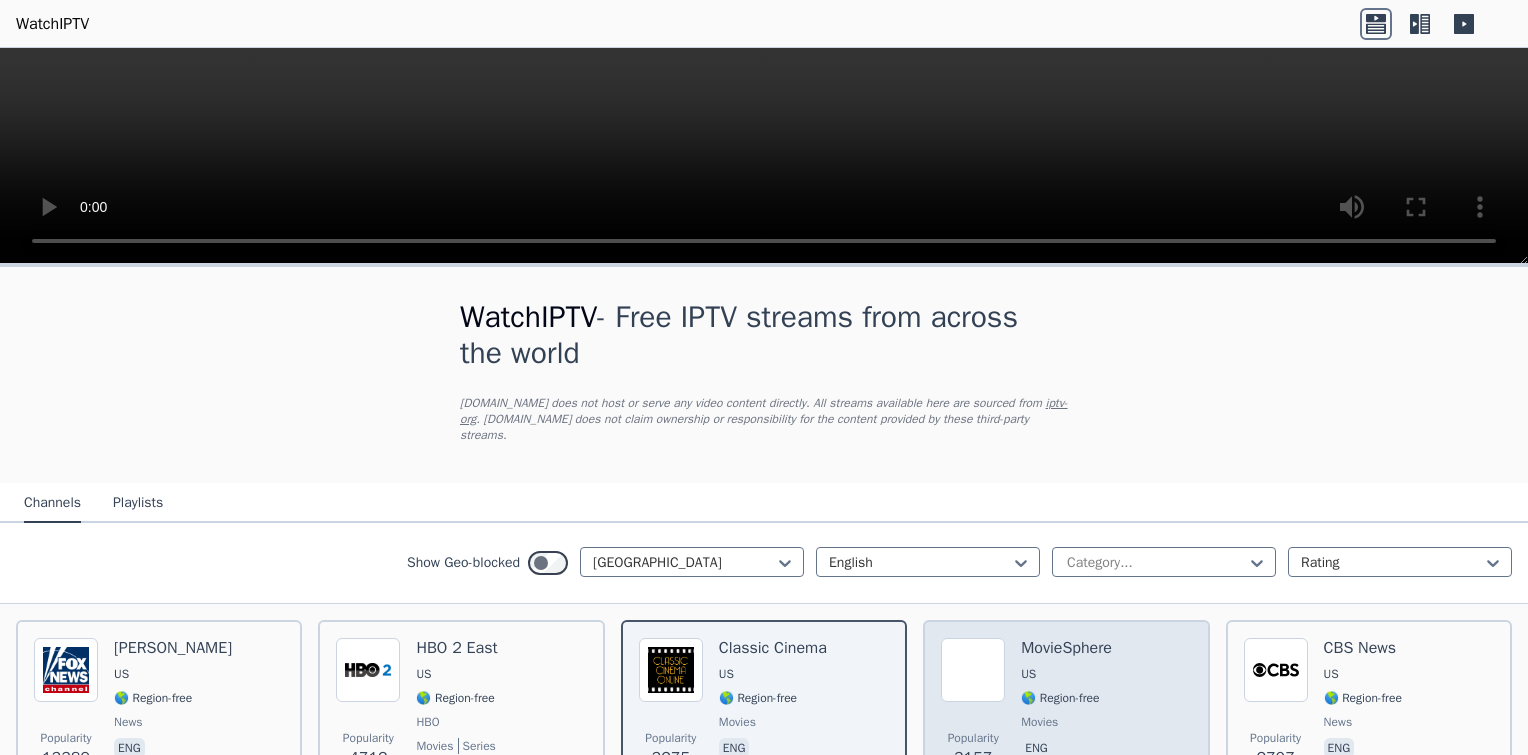 click on "Popularity 3157 MovieSphere US 🌎 Region-free movies eng" at bounding box center (1066, 712) 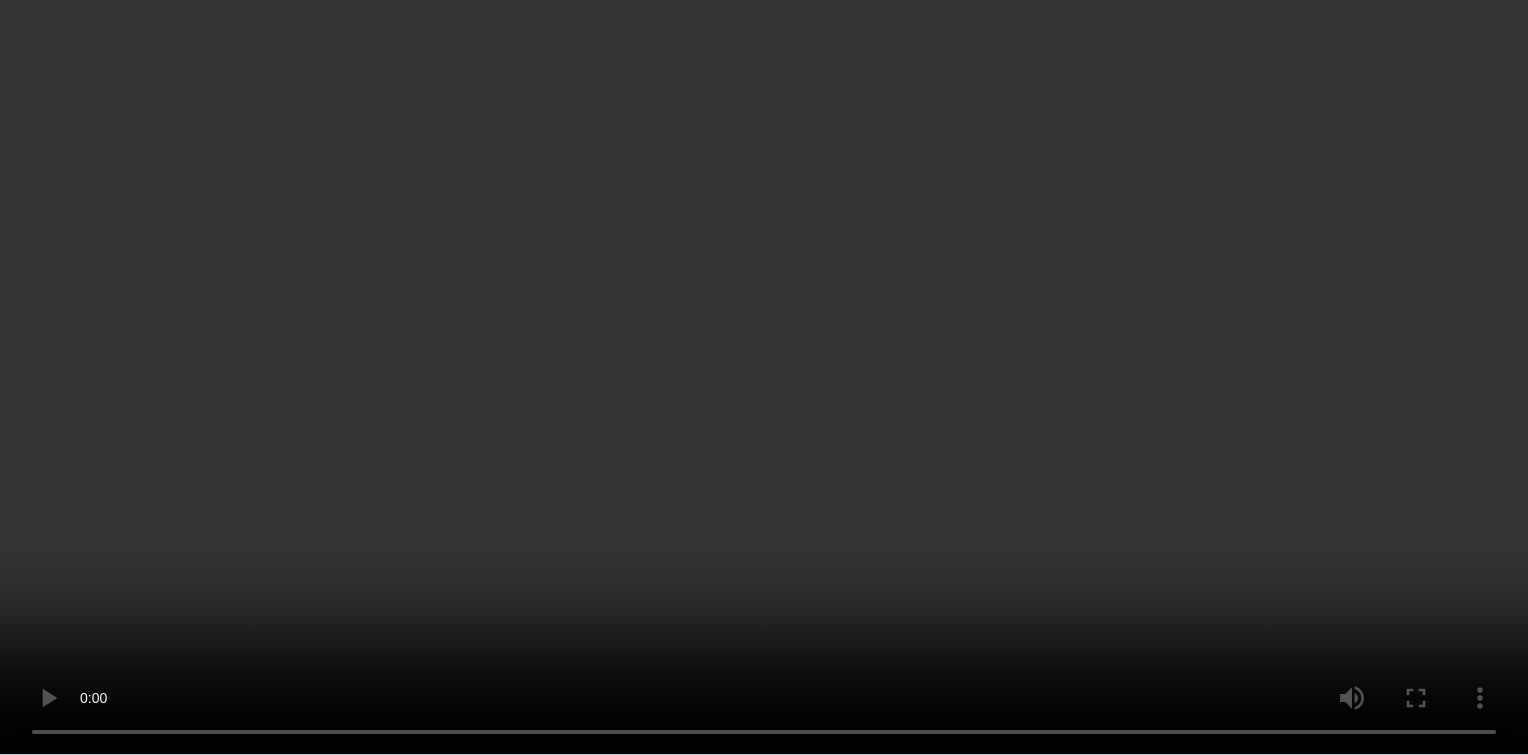 scroll, scrollTop: 333, scrollLeft: 0, axis: vertical 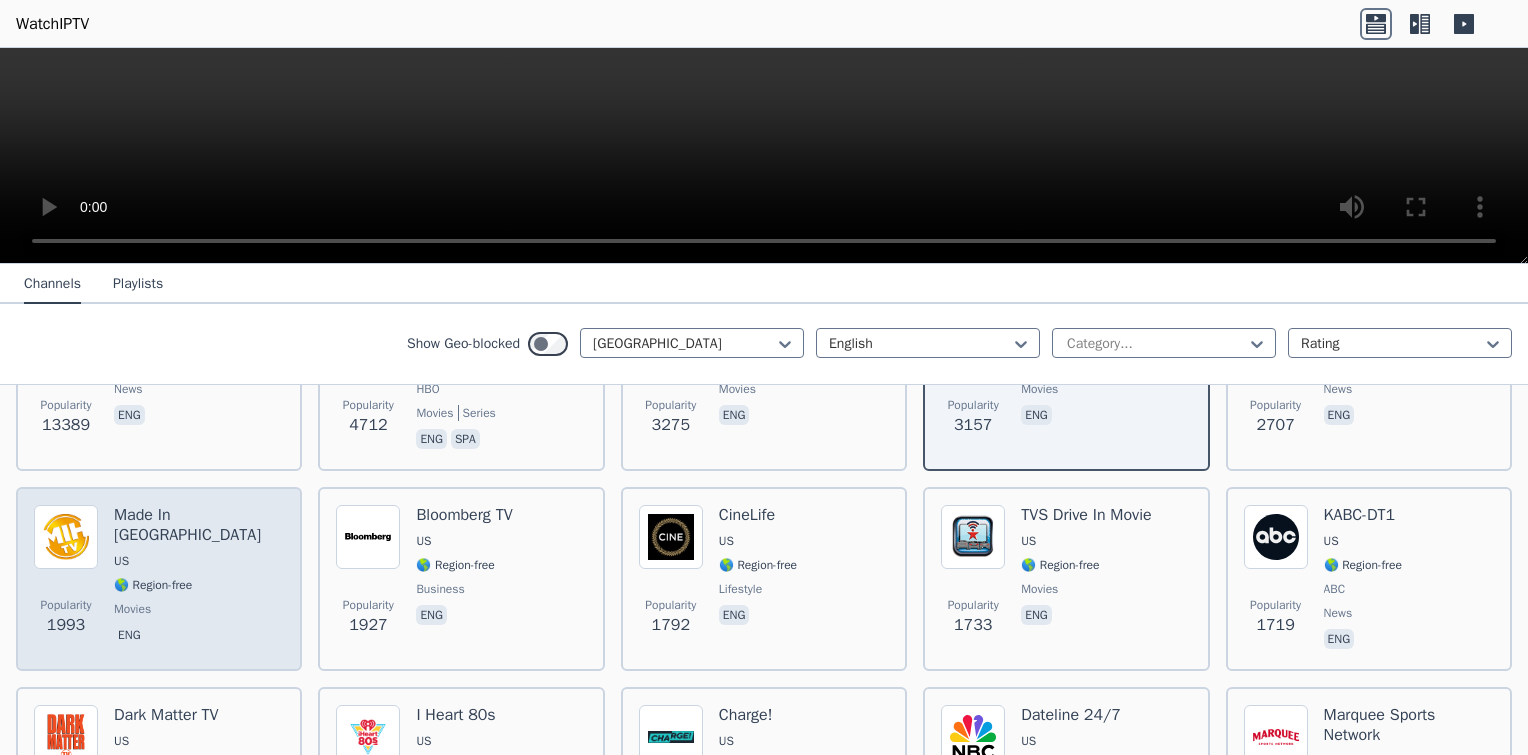 click on "Made In [GEOGRAPHIC_DATA] [GEOGRAPHIC_DATA] 🌎 Region-free movies eng" at bounding box center [199, 579] 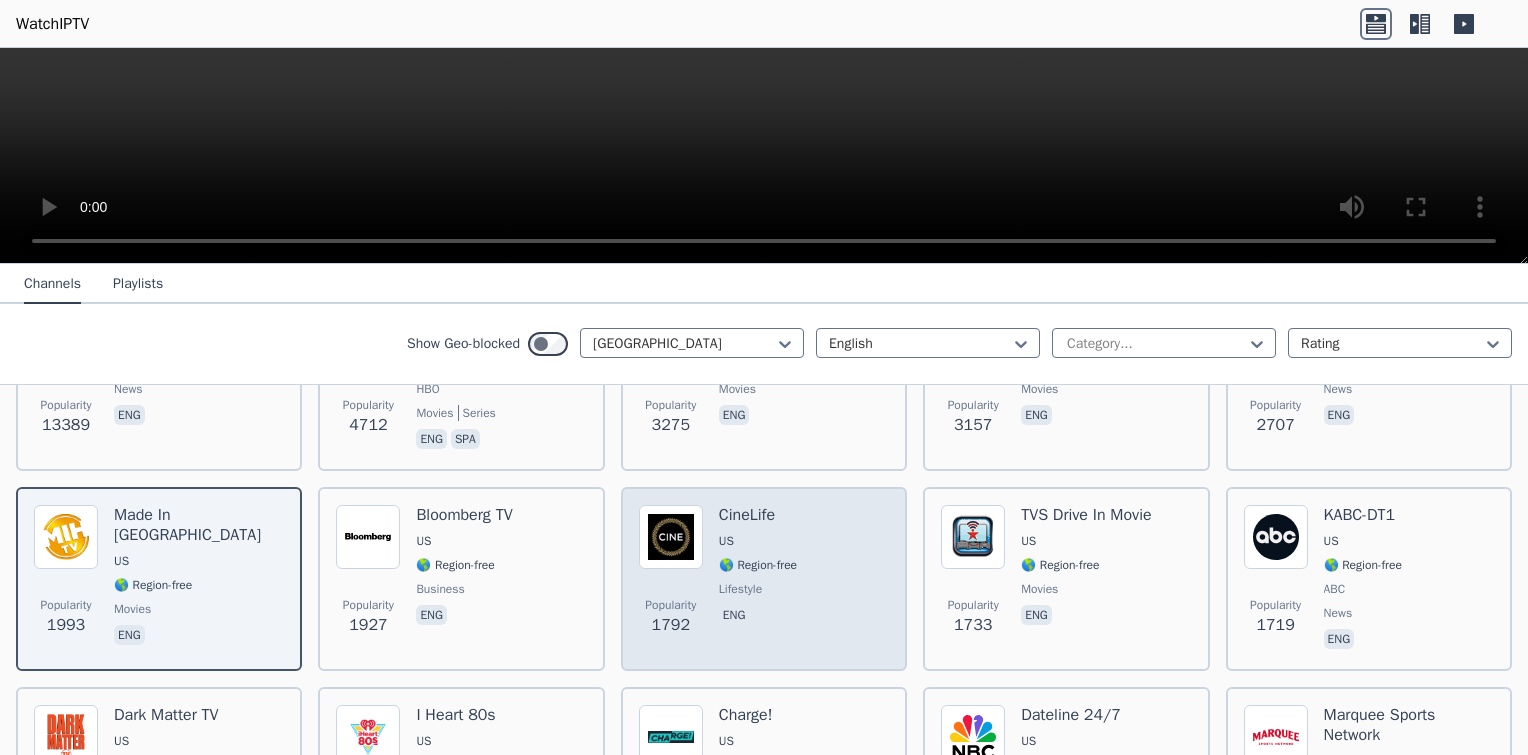 click on "eng" at bounding box center [758, 617] 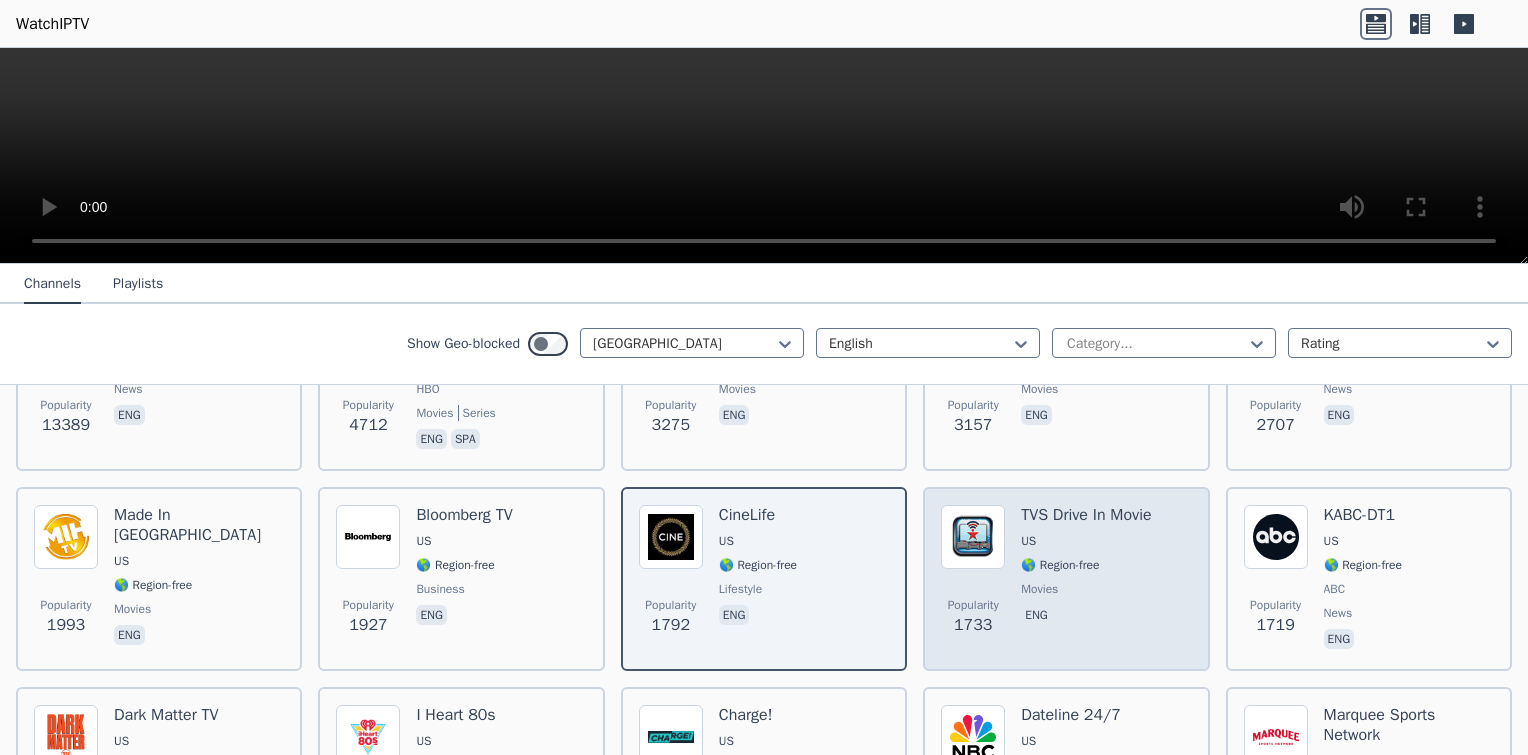 click on "TVS Drive In Movie" at bounding box center [1086, 515] 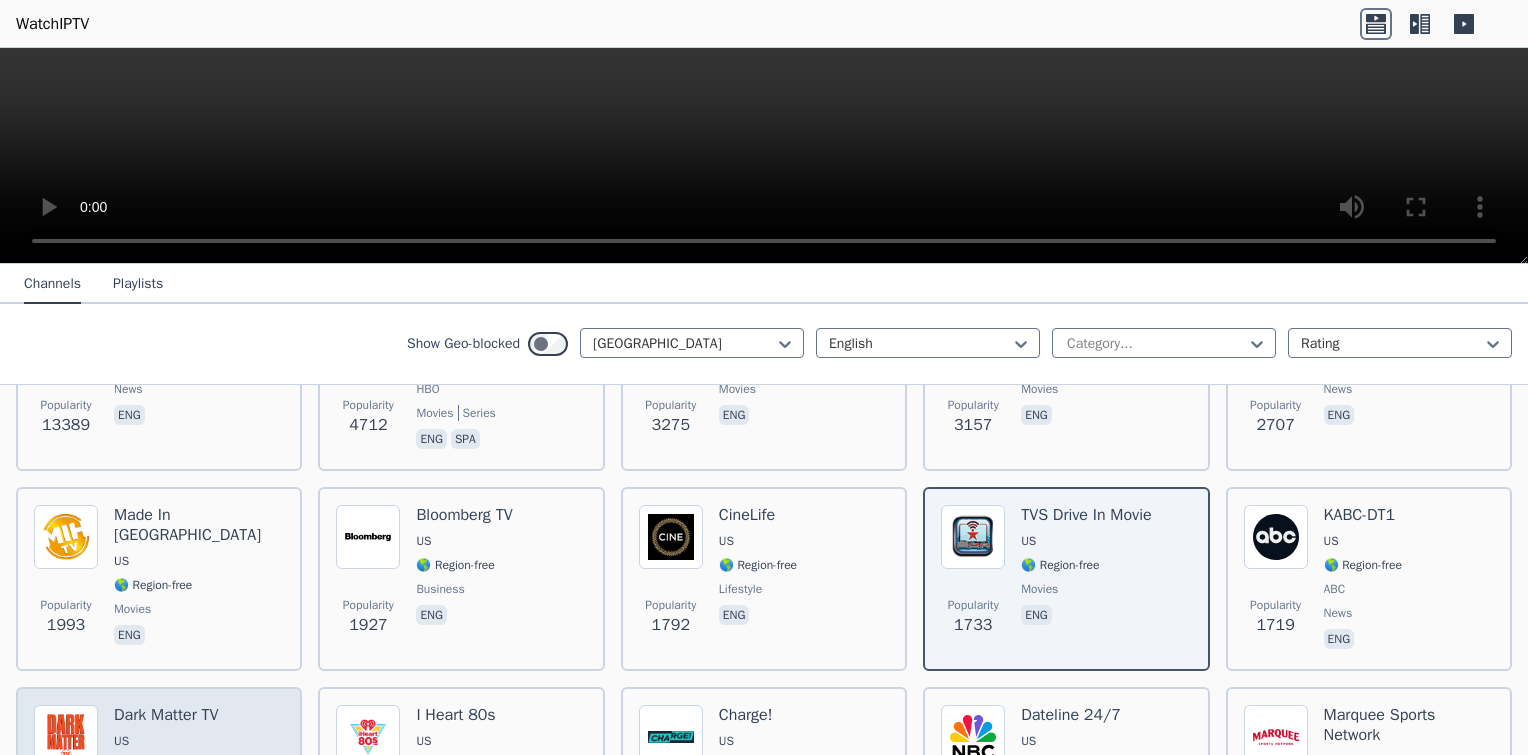 click on "US" at bounding box center [166, 741] 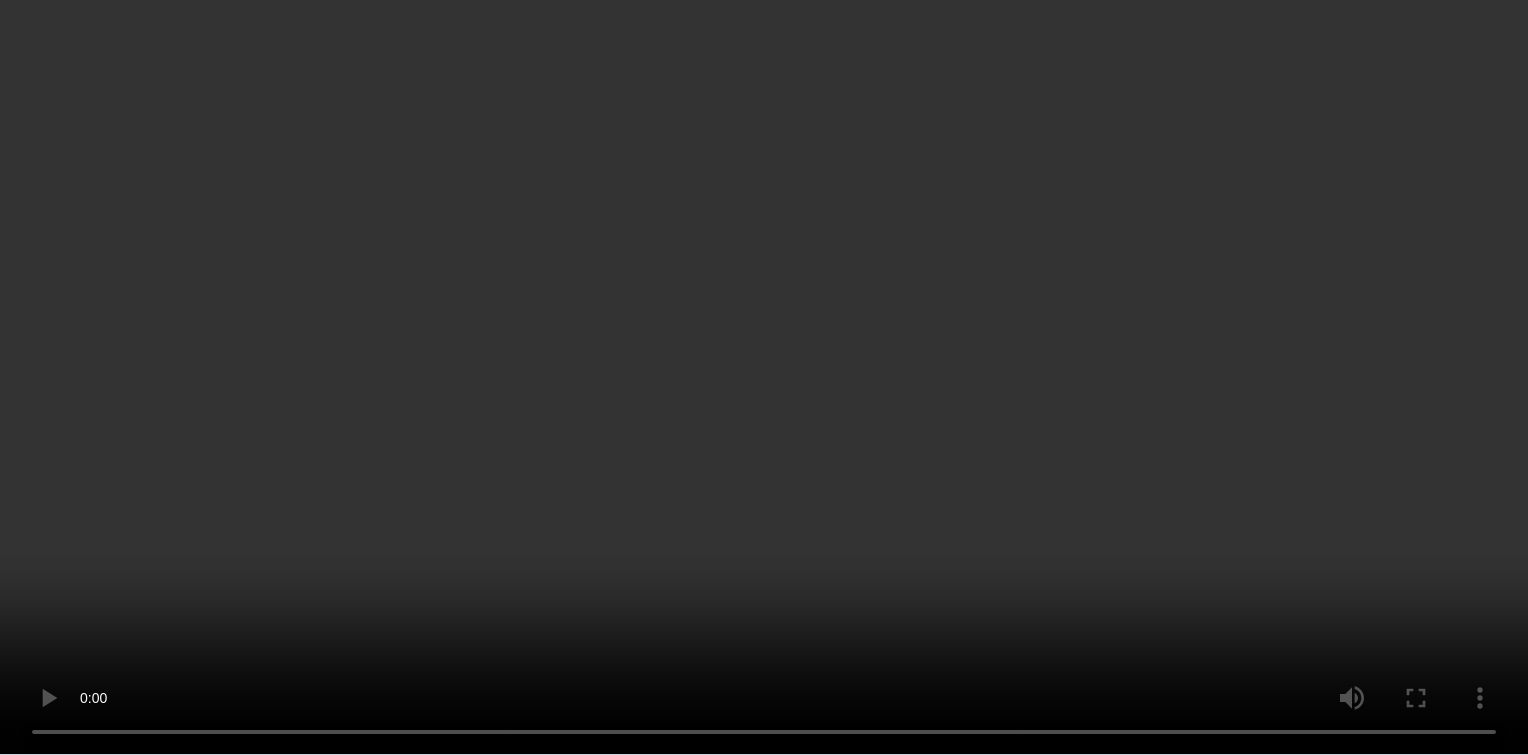 scroll, scrollTop: 1000, scrollLeft: 0, axis: vertical 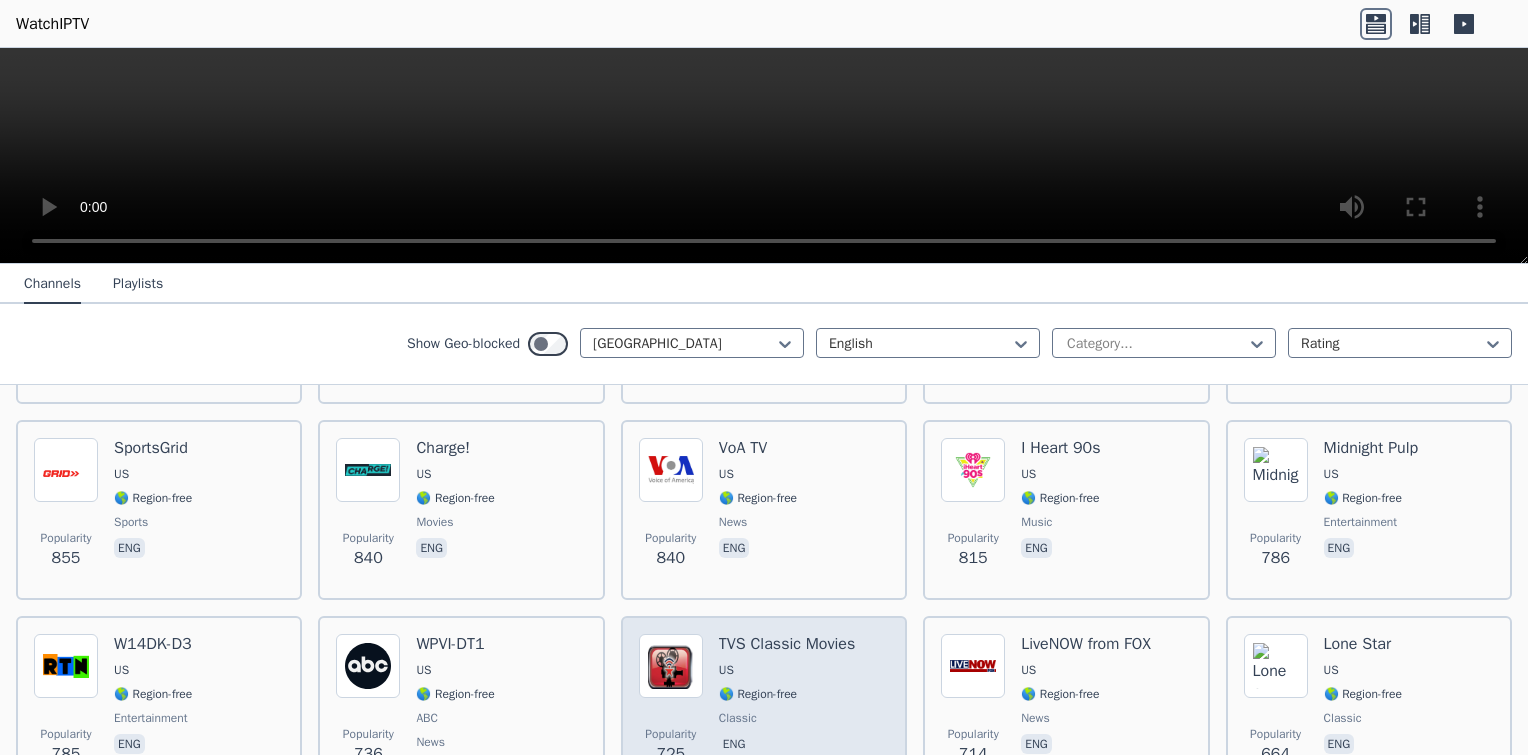 click on "🌎 Region-free" at bounding box center [758, 694] 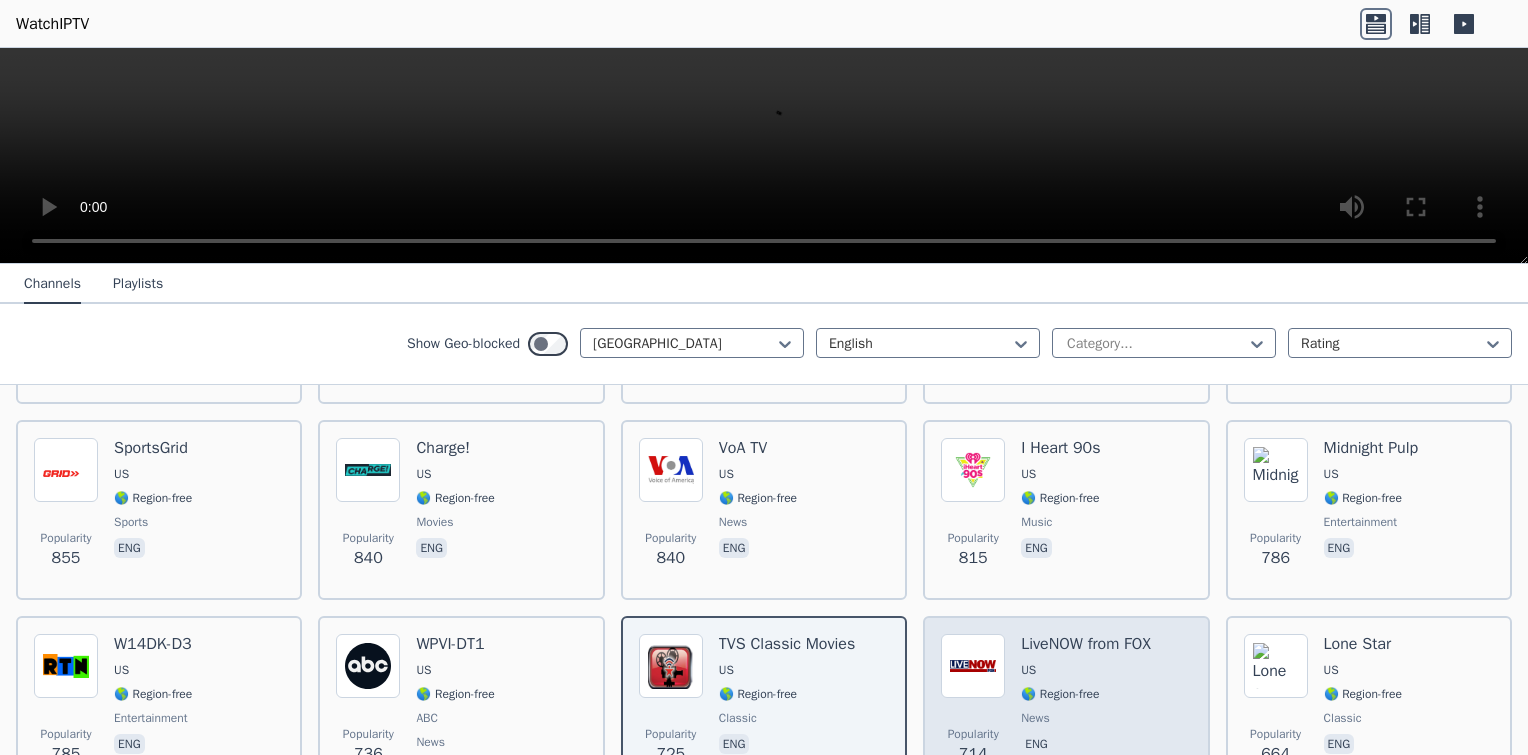 scroll, scrollTop: 1333, scrollLeft: 0, axis: vertical 